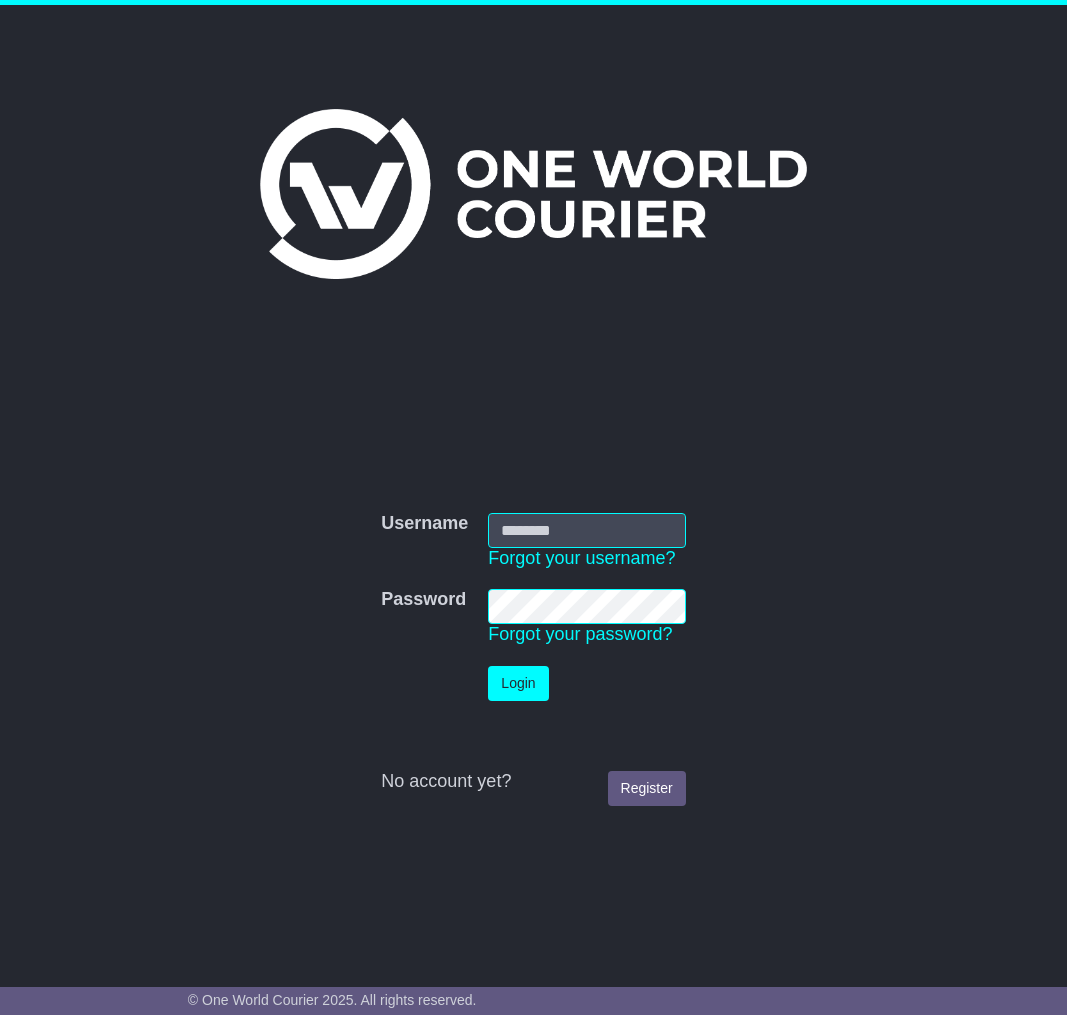 scroll, scrollTop: 0, scrollLeft: 0, axis: both 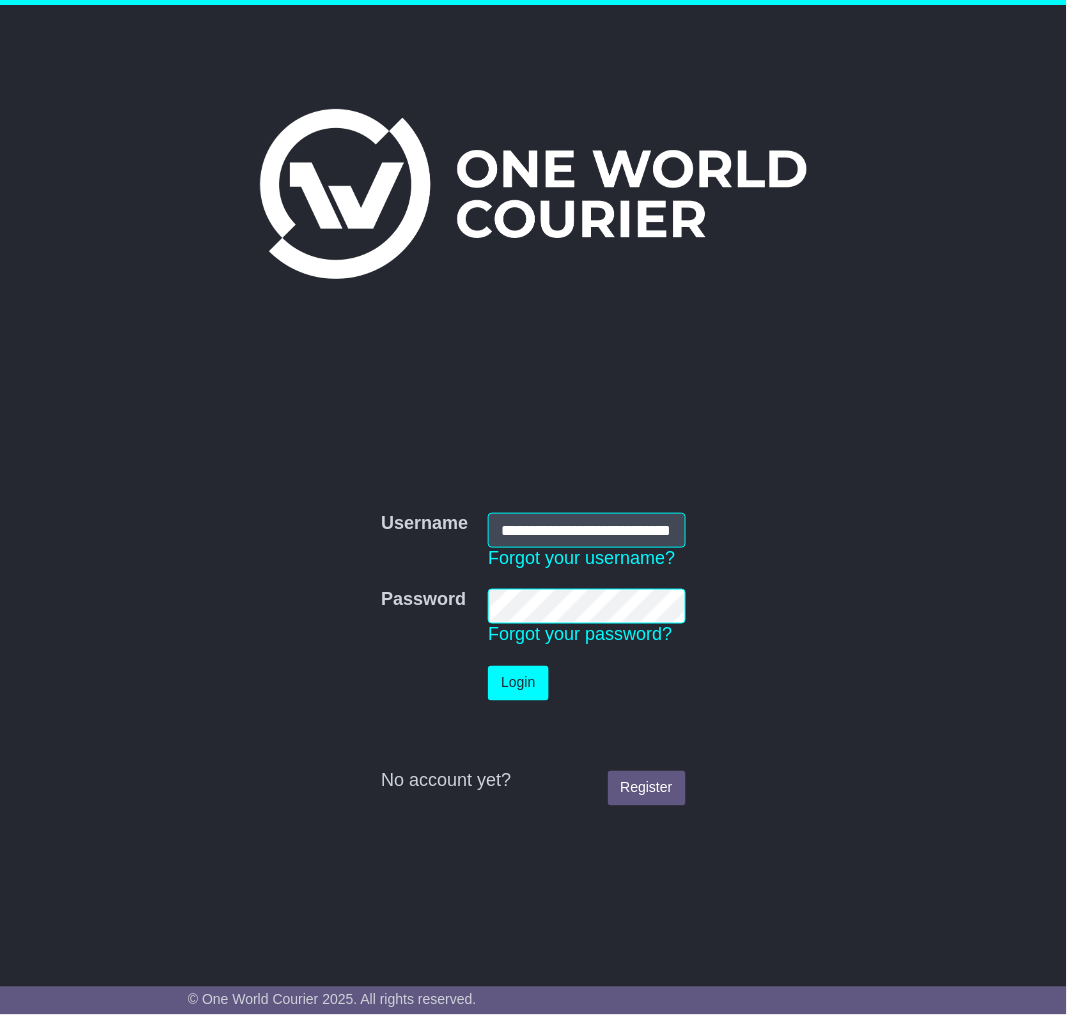 type on "**********" 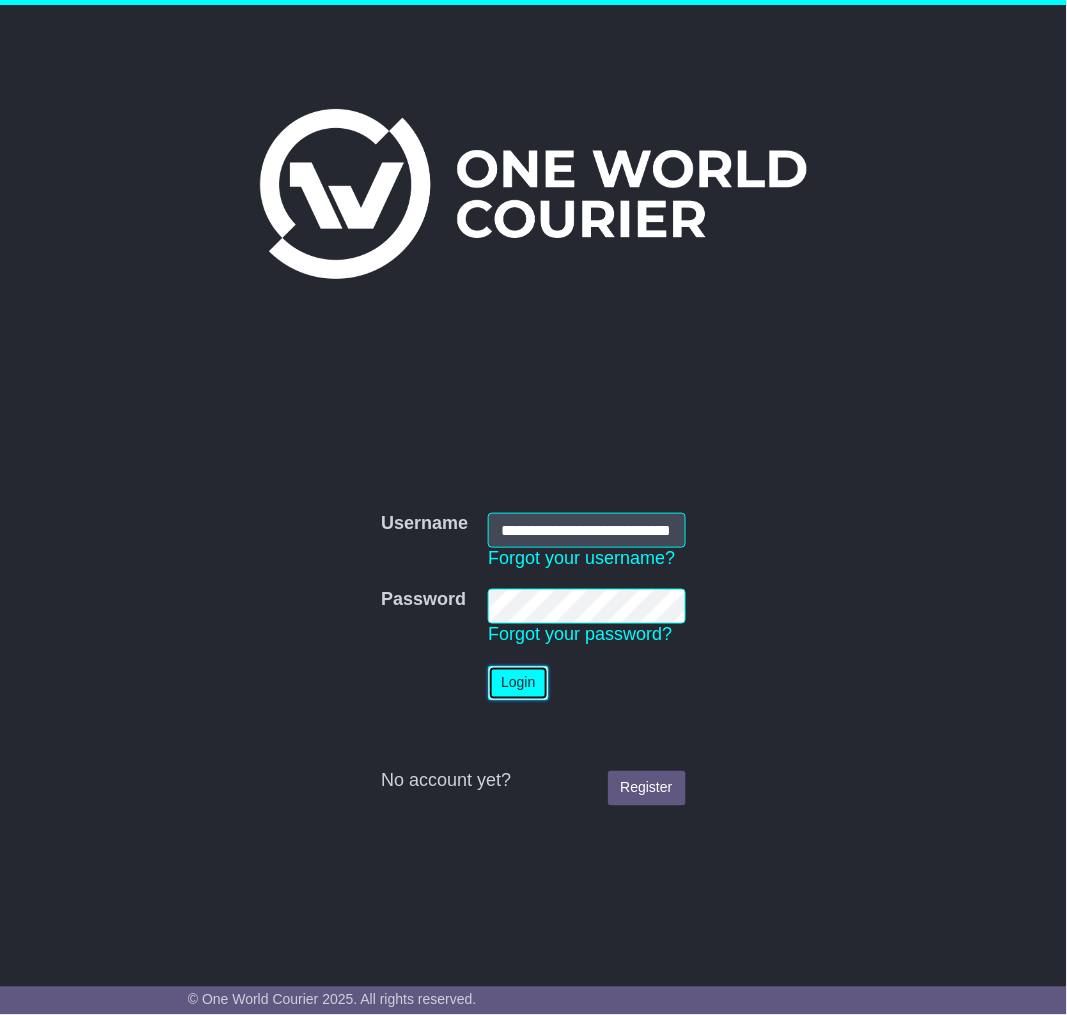 click on "Login" at bounding box center (518, 683) 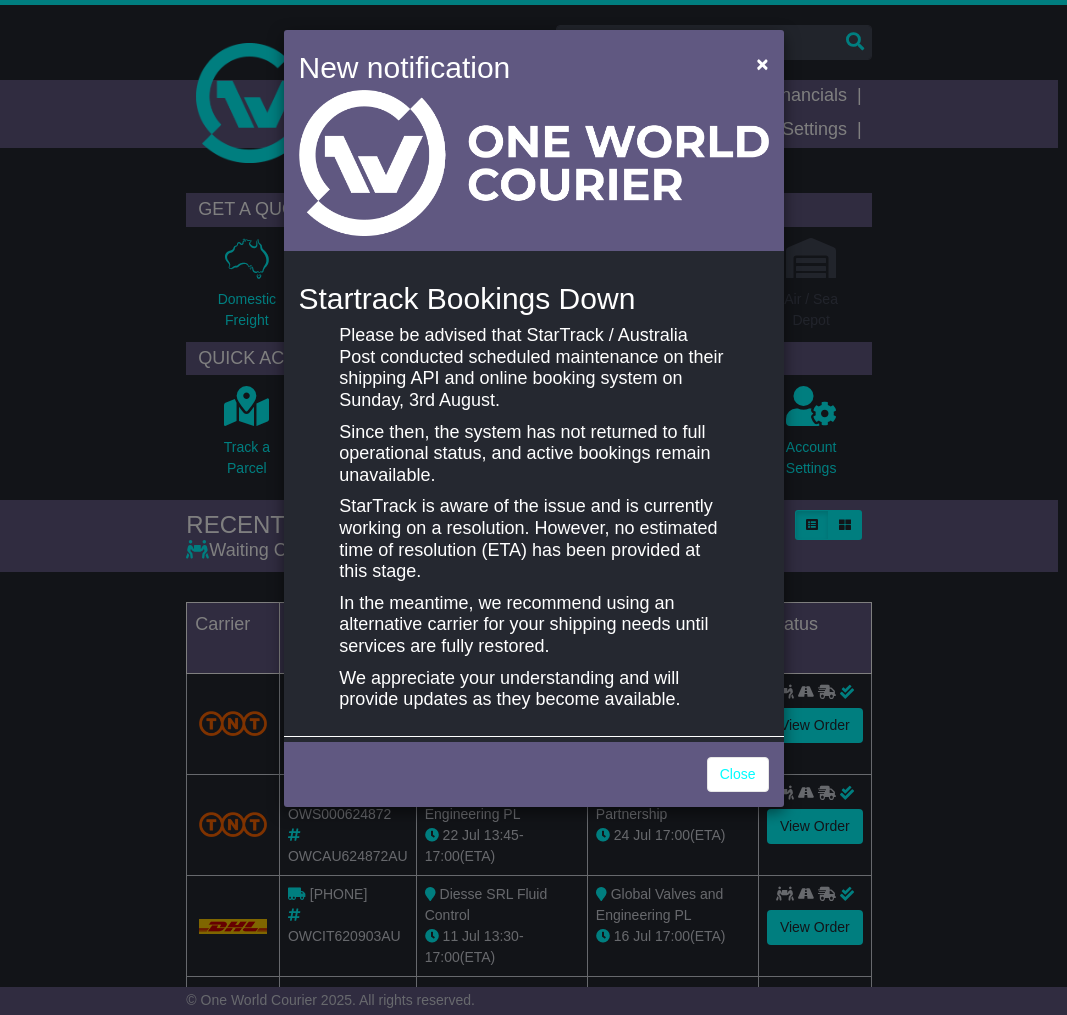 scroll, scrollTop: 0, scrollLeft: 0, axis: both 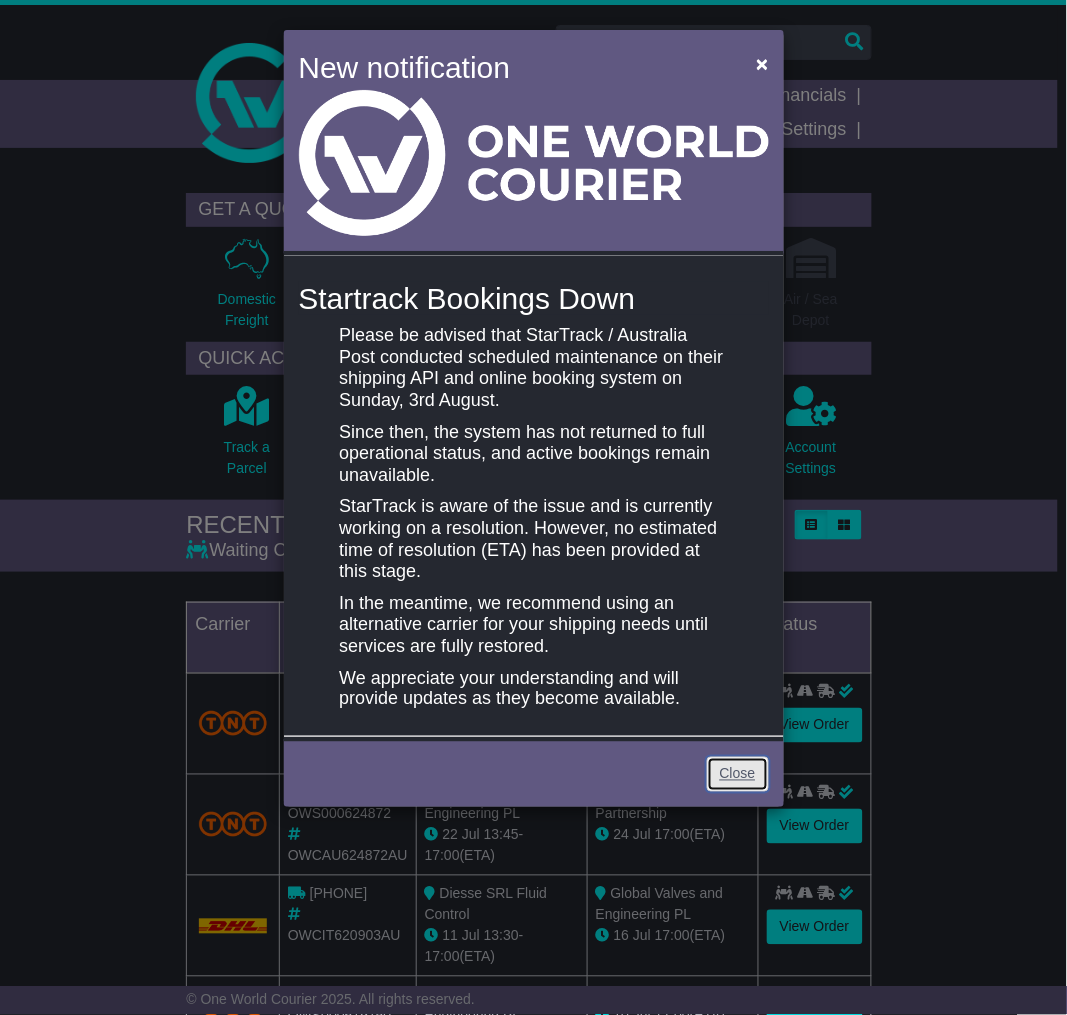 click on "Close" at bounding box center [738, 774] 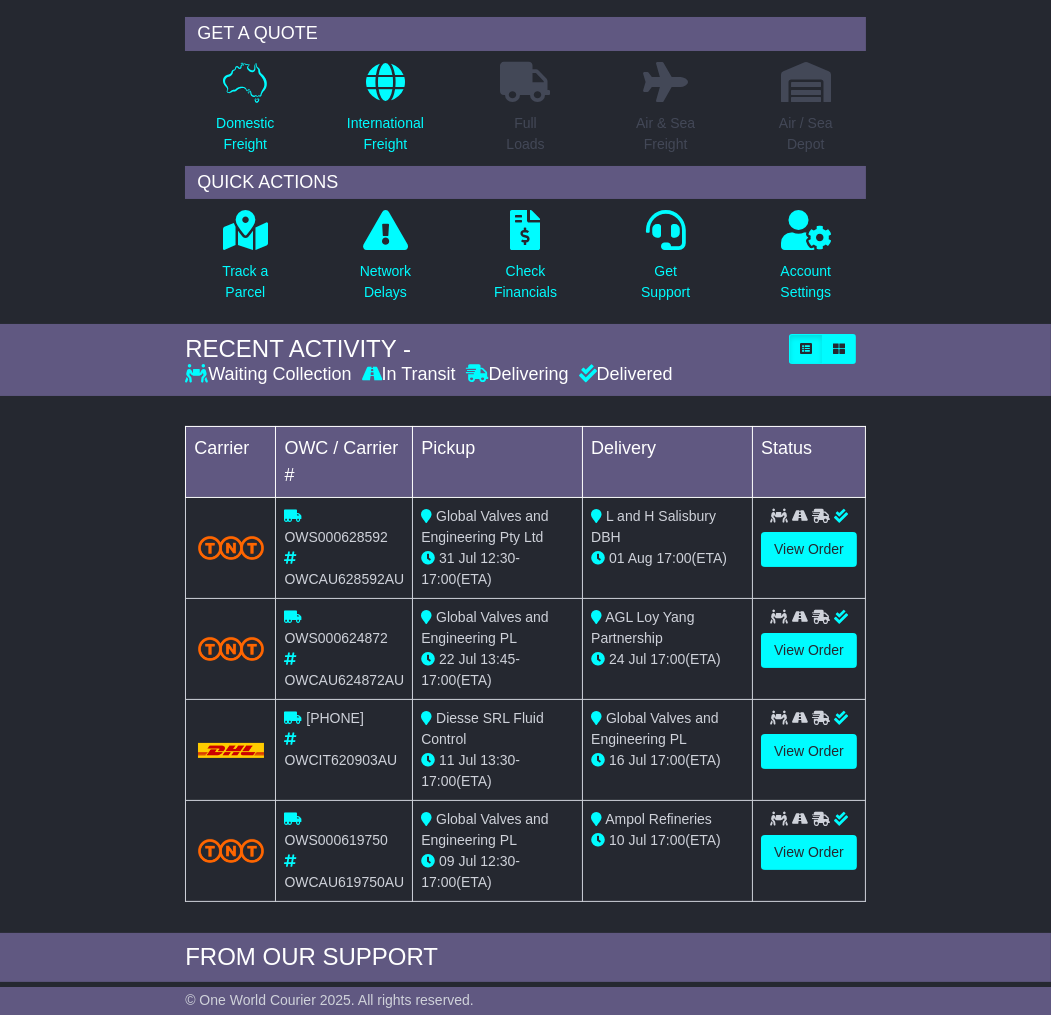 scroll, scrollTop: 0, scrollLeft: 0, axis: both 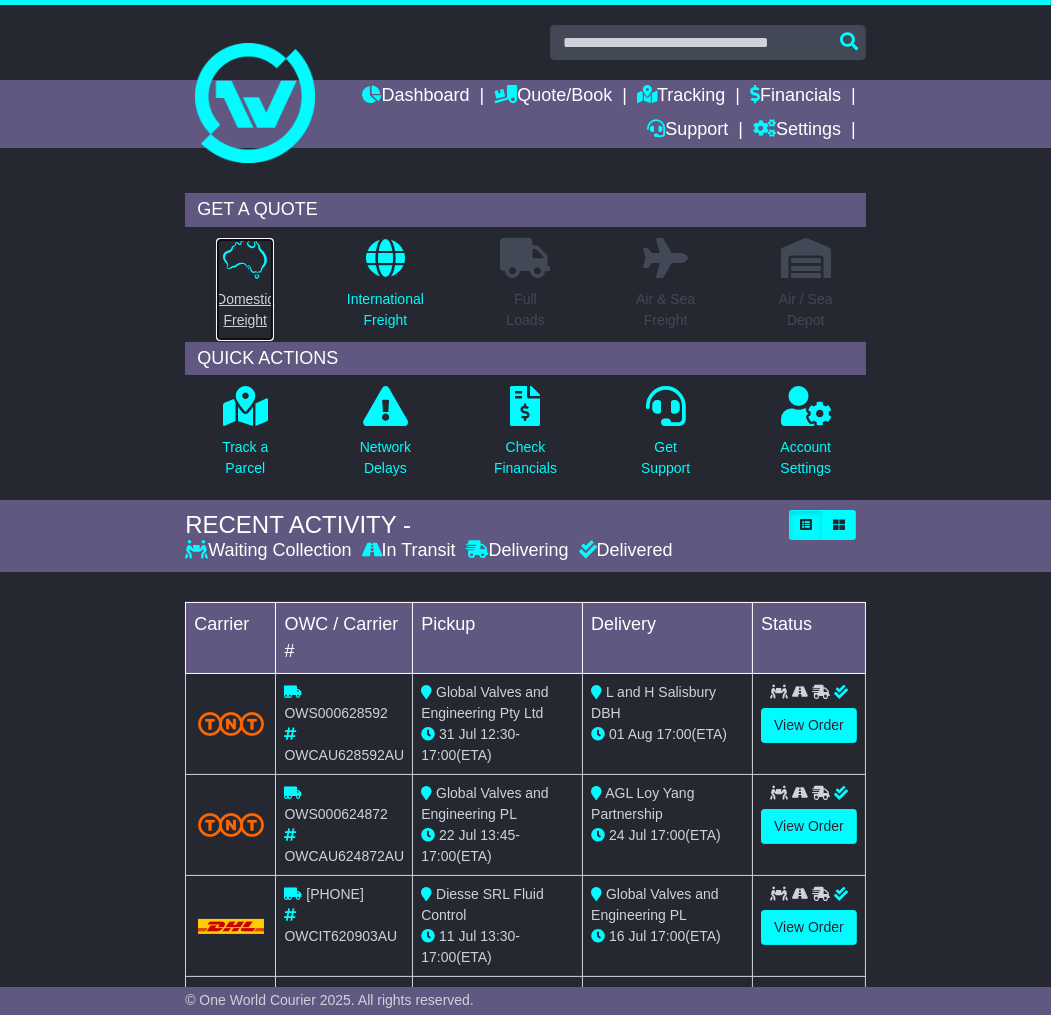 click on "Domestic Freight" at bounding box center (245, 310) 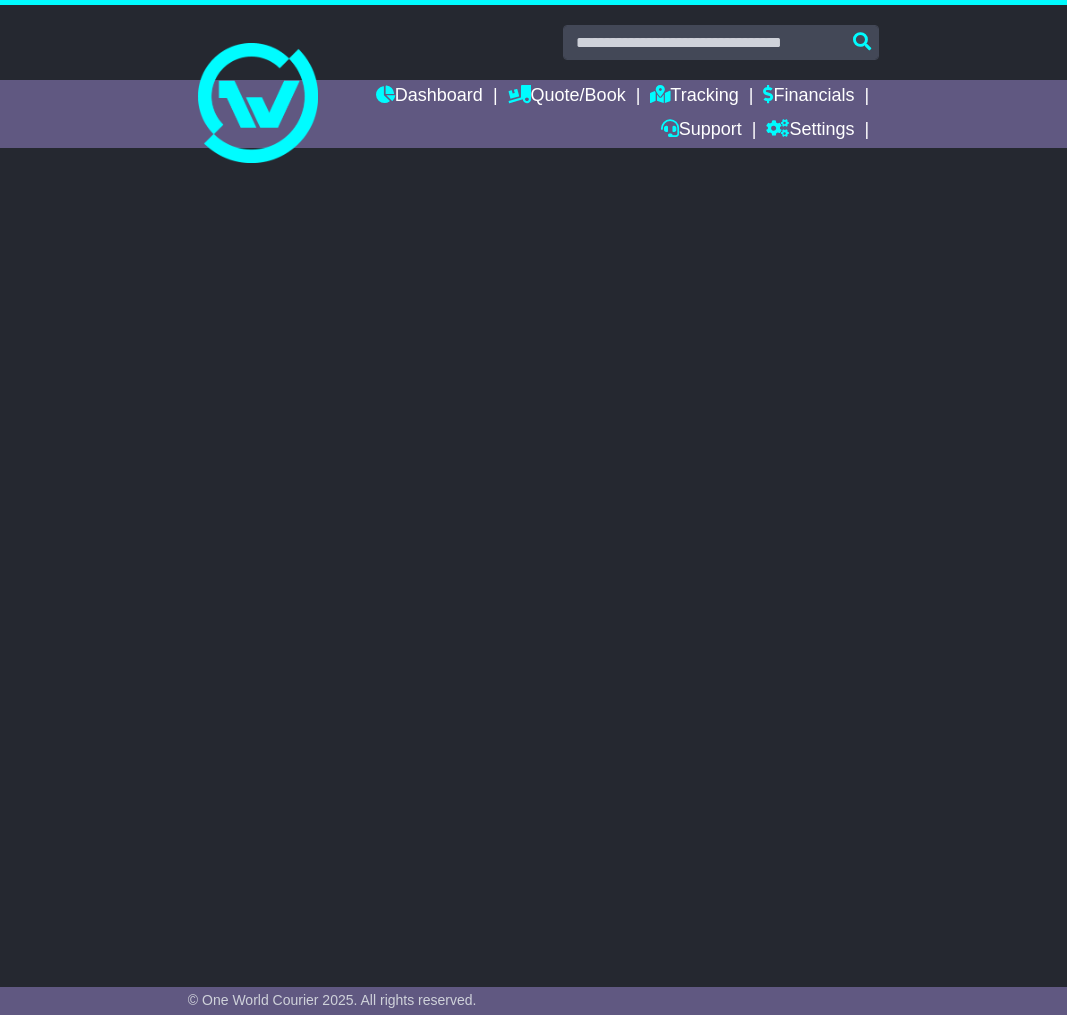 scroll, scrollTop: 0, scrollLeft: 0, axis: both 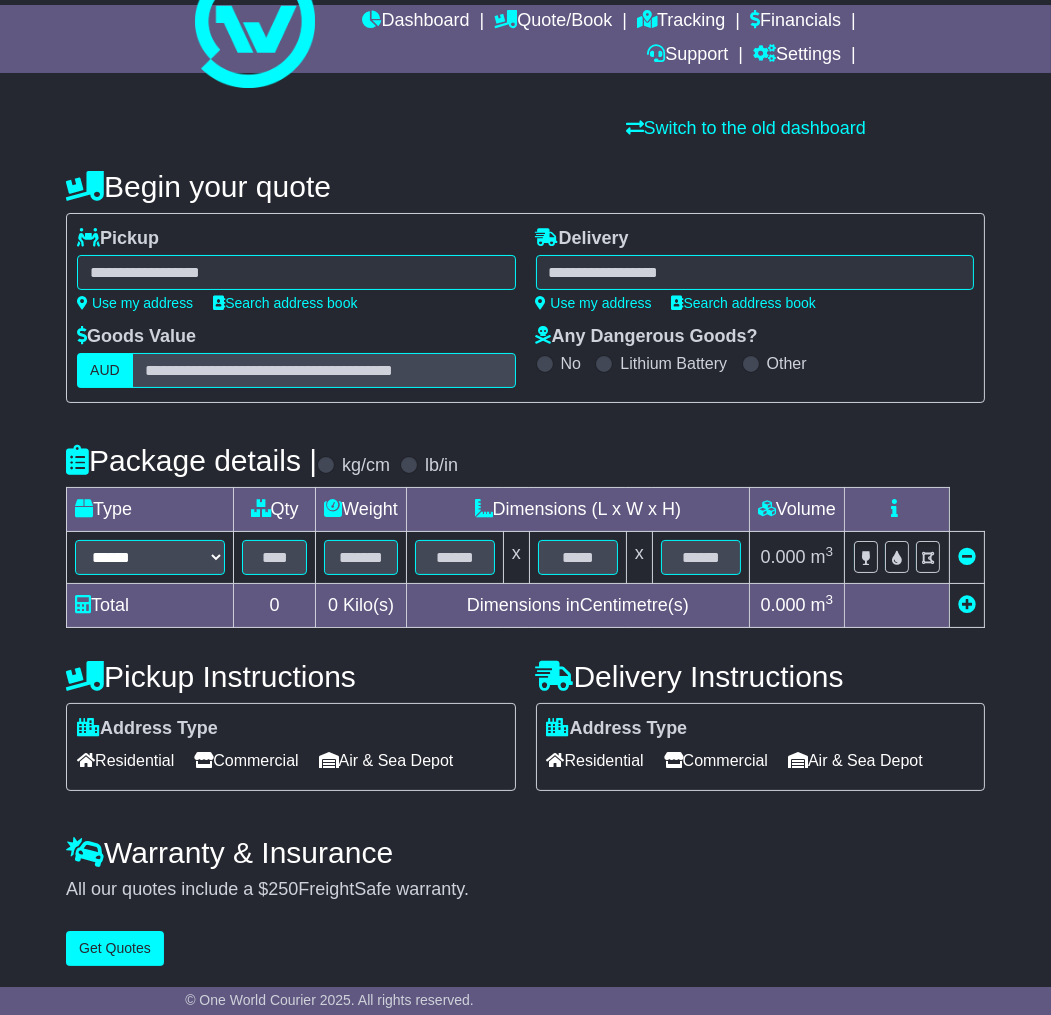 click at bounding box center [296, 272] 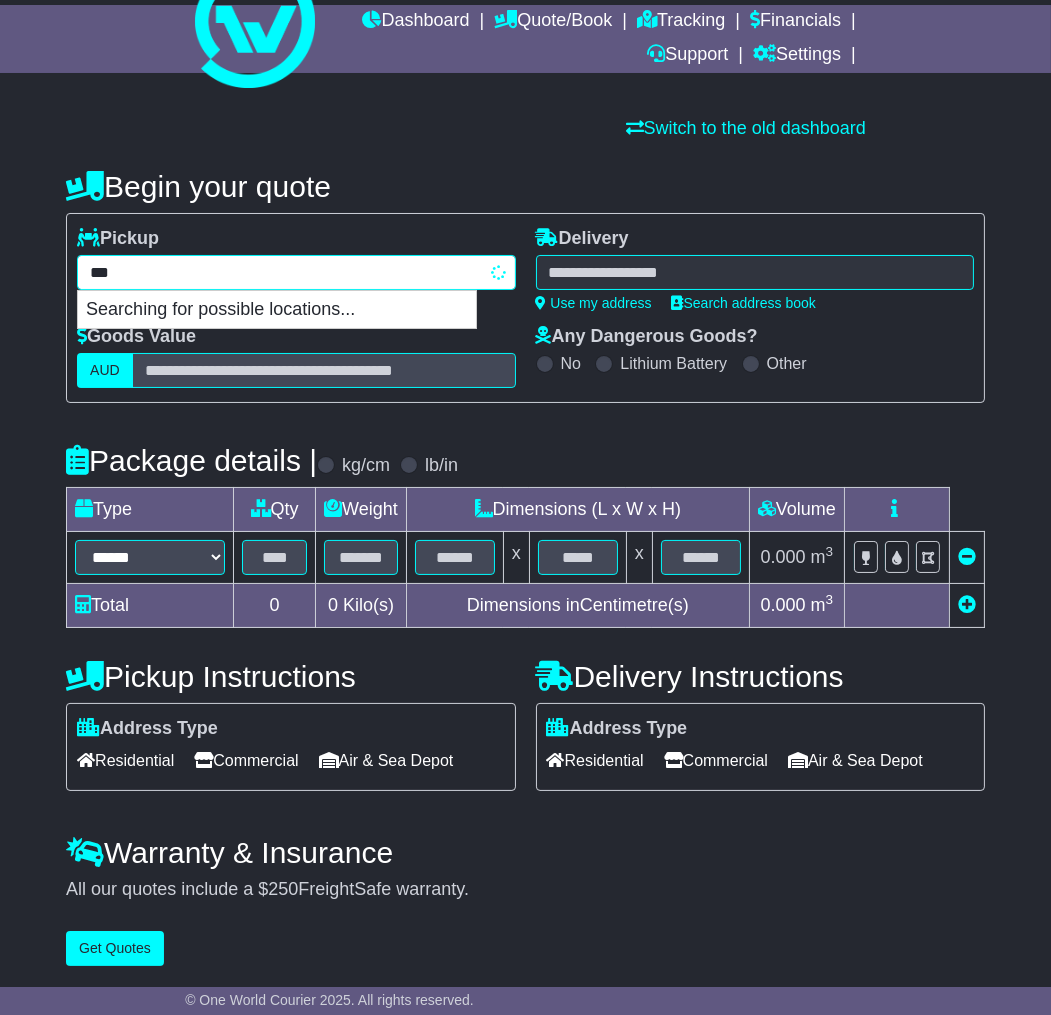type on "****" 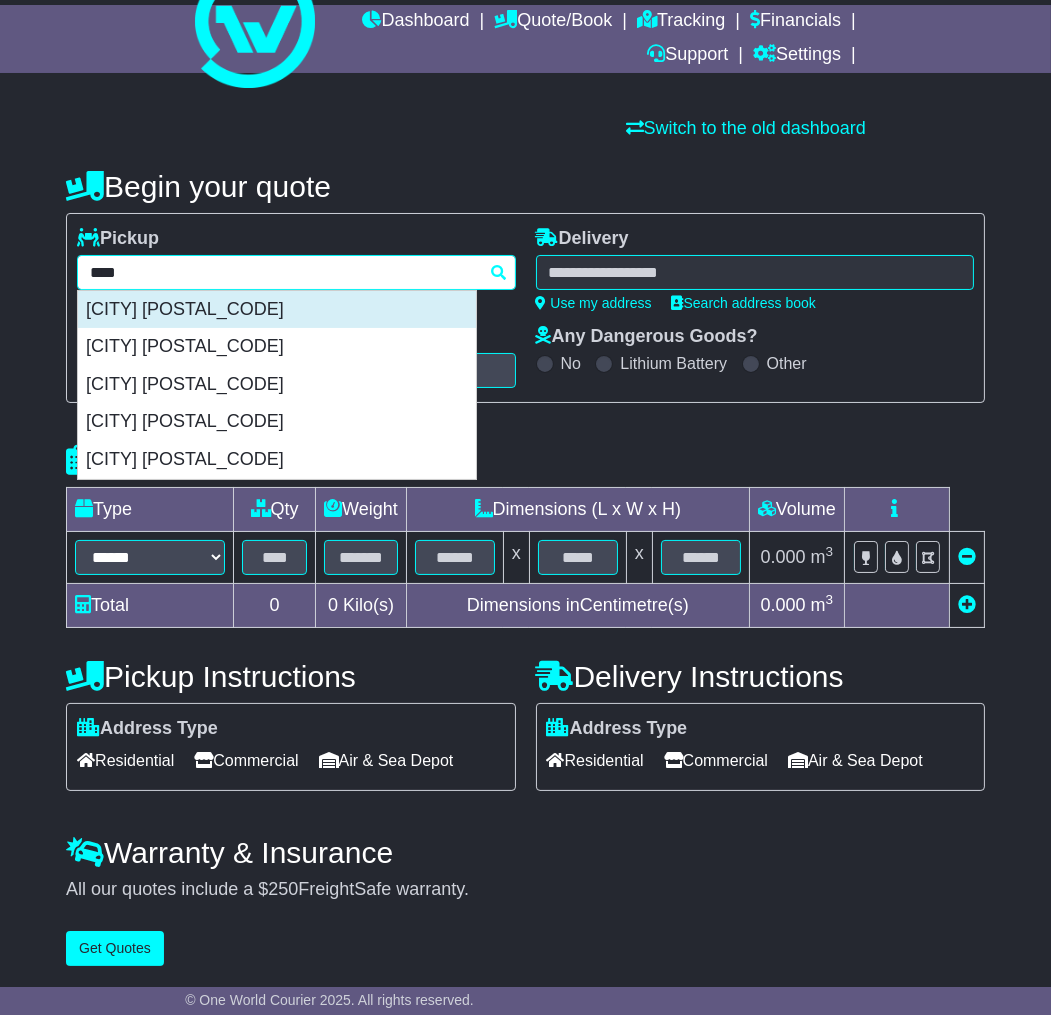 click on "[CITY] [POSTAL_CODE]" at bounding box center [277, 310] 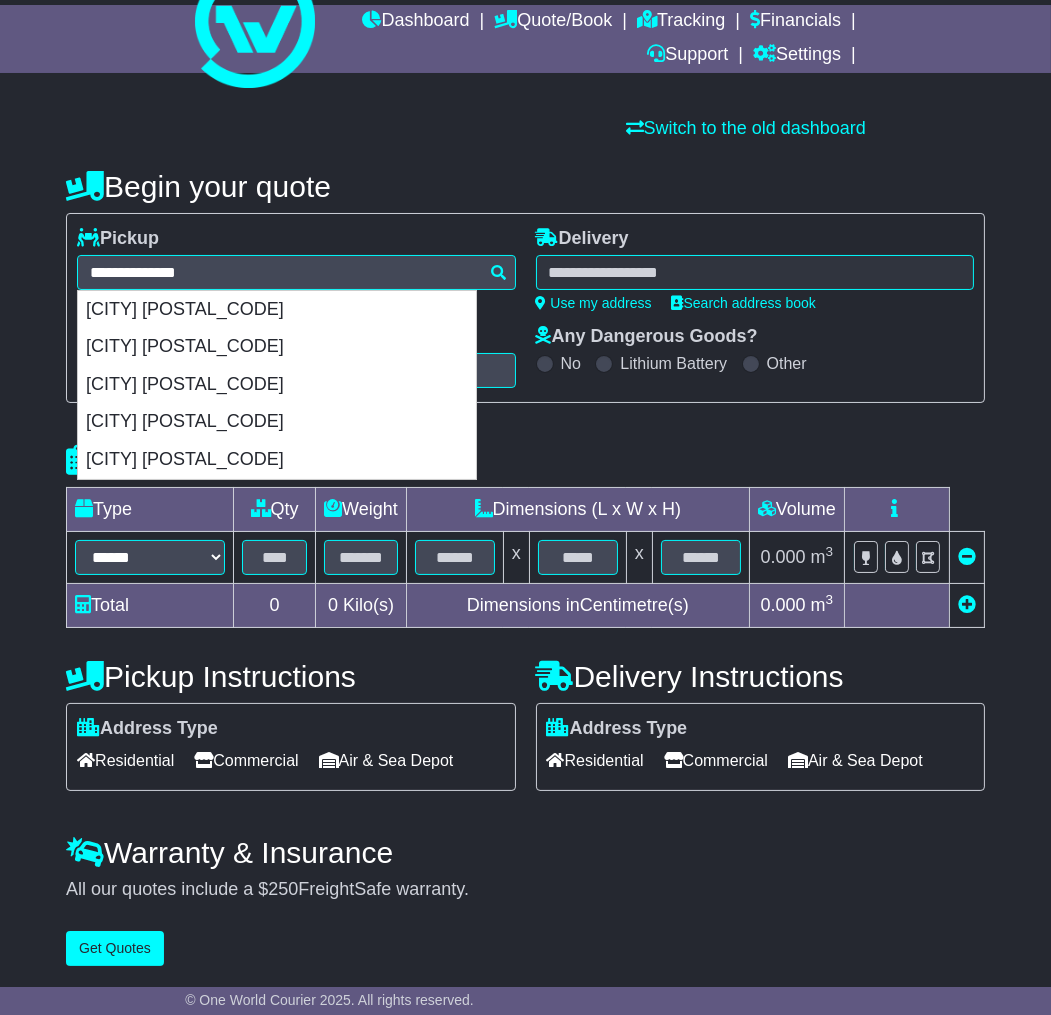 type on "**********" 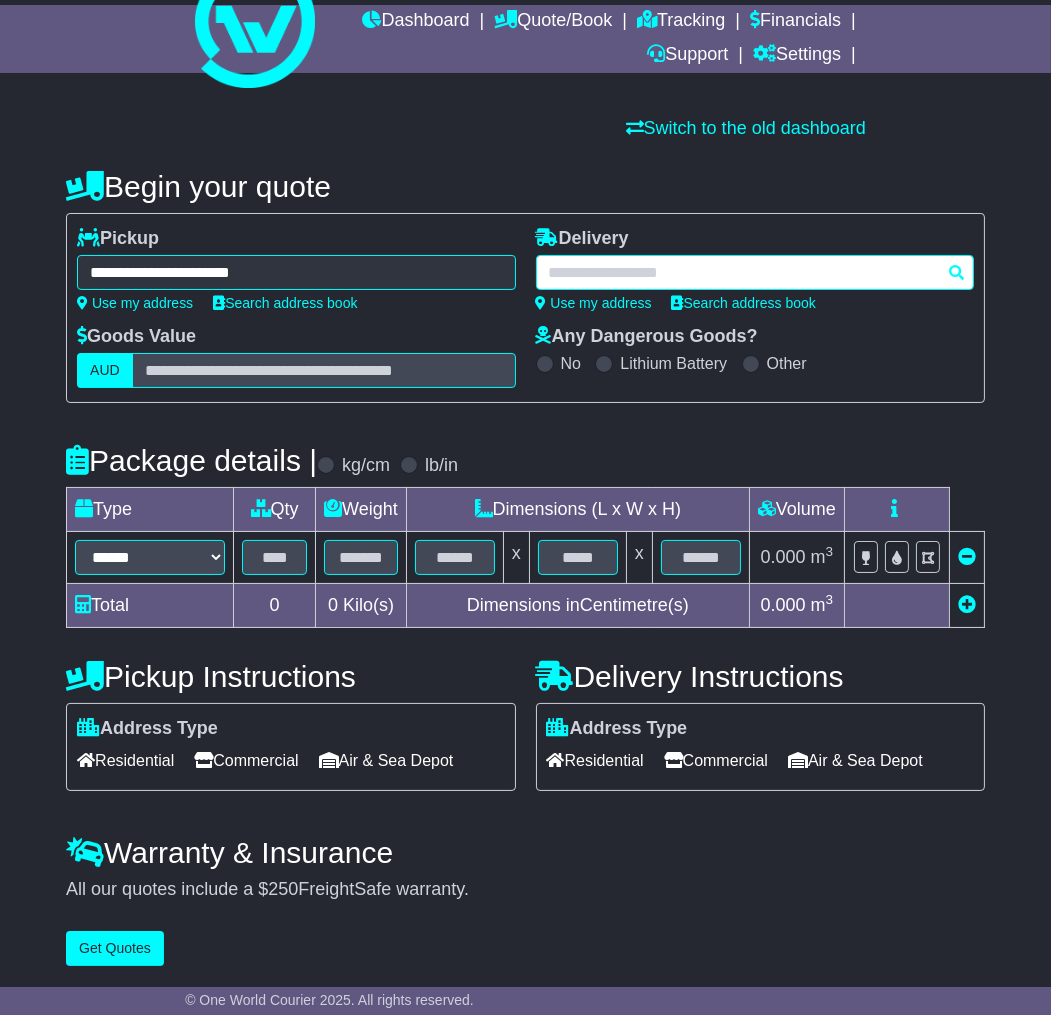 click at bounding box center (755, 272) 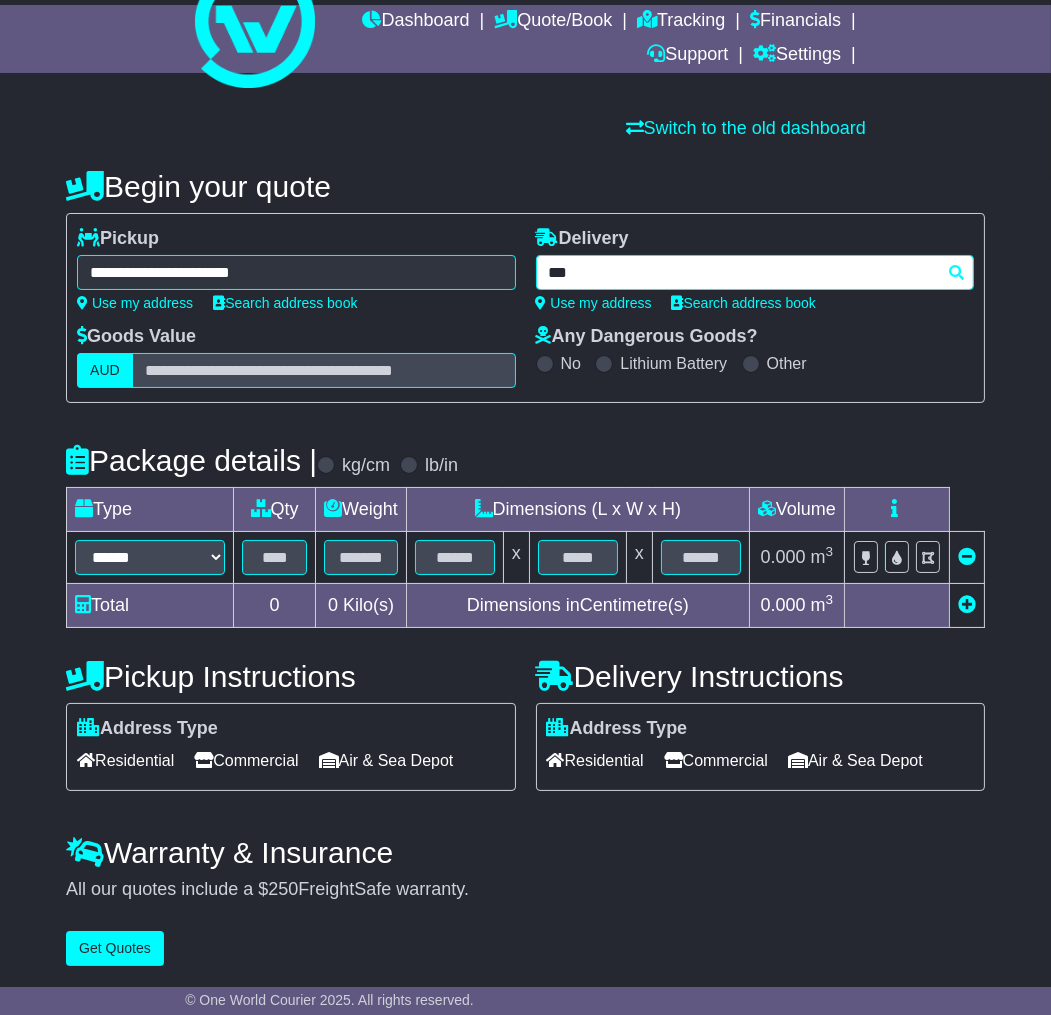 type on "****" 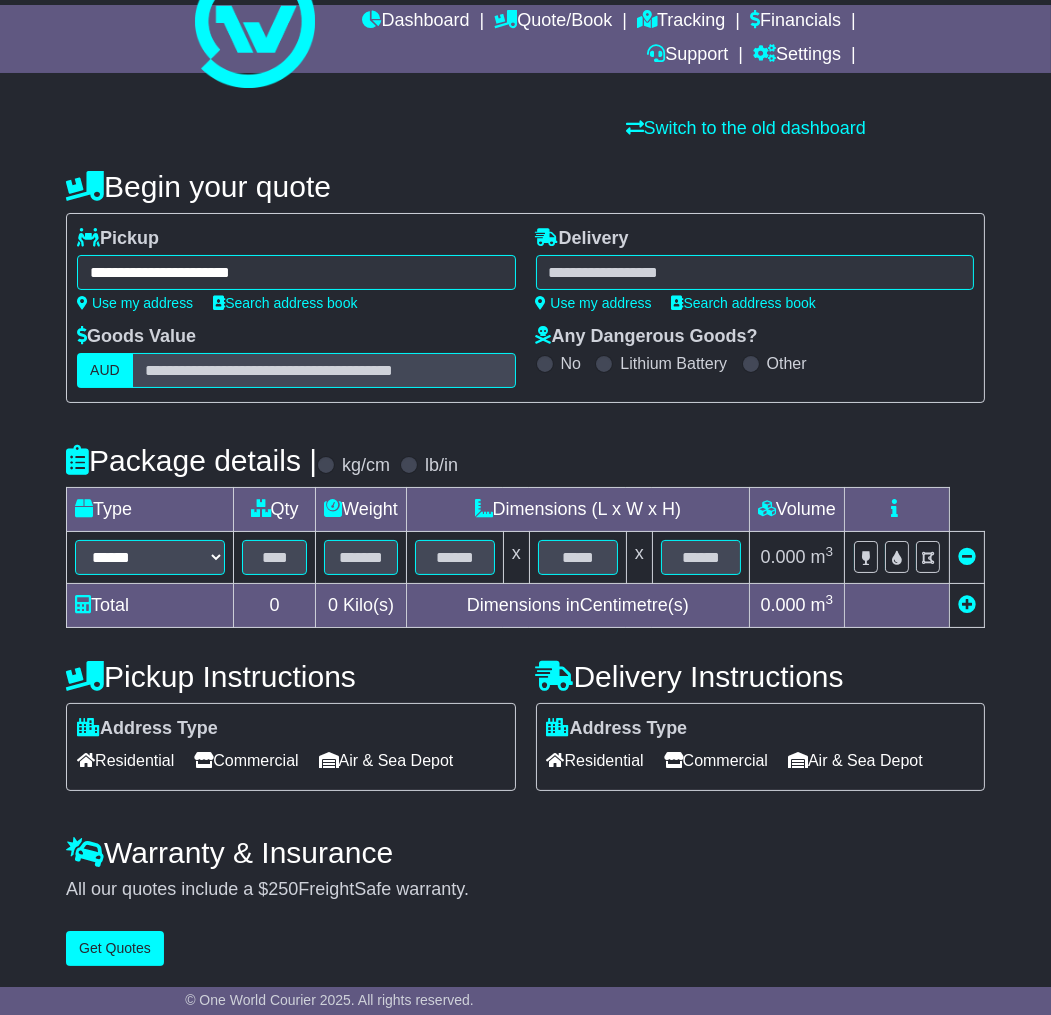 click on "**********" at bounding box center [525, 530] 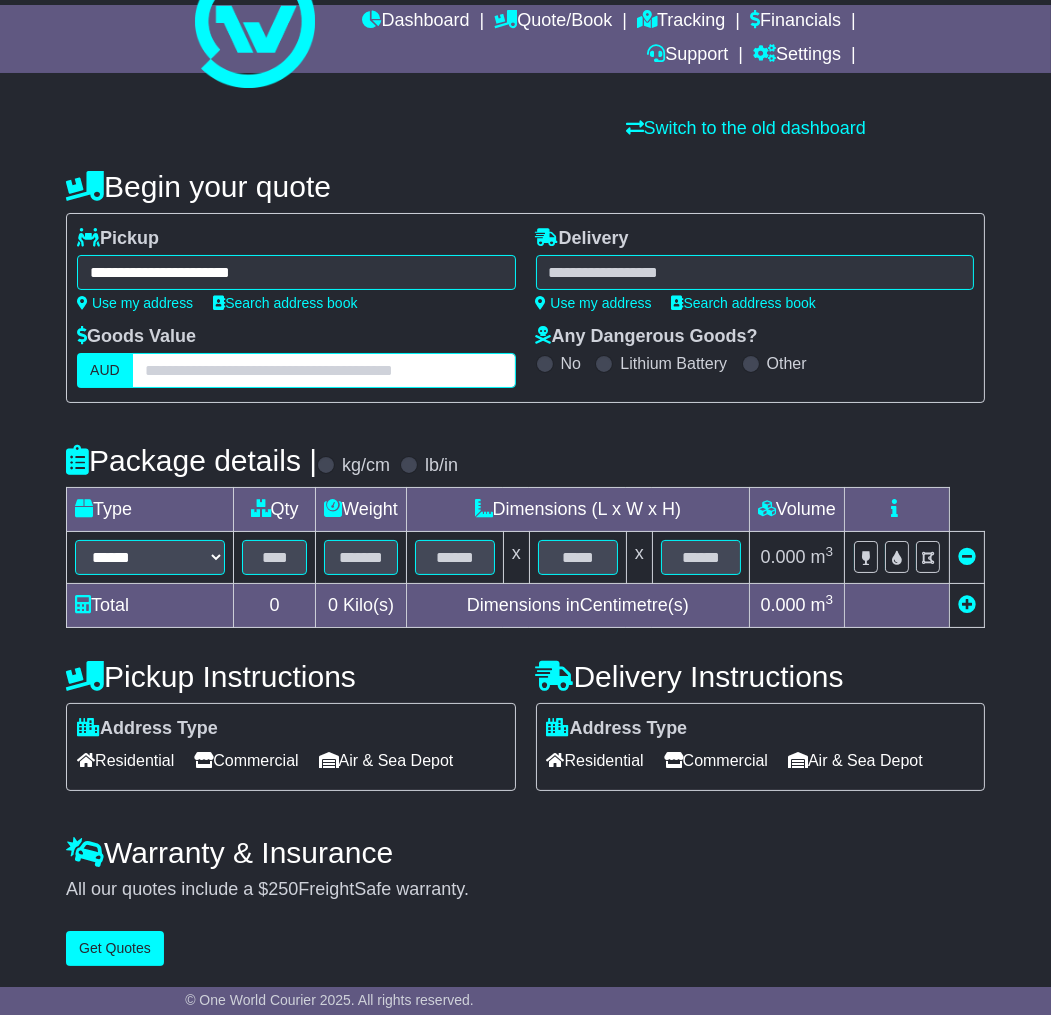 click at bounding box center [324, 370] 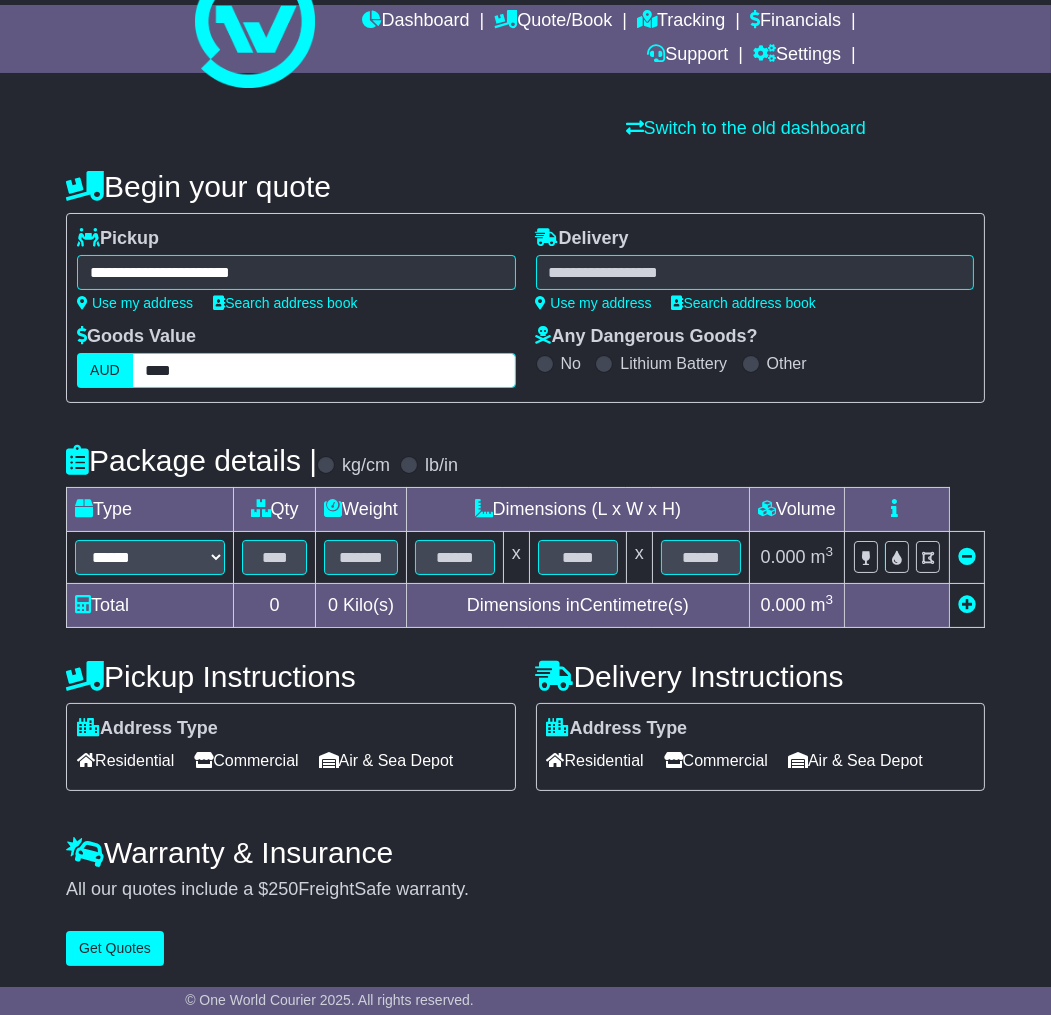 type on "****" 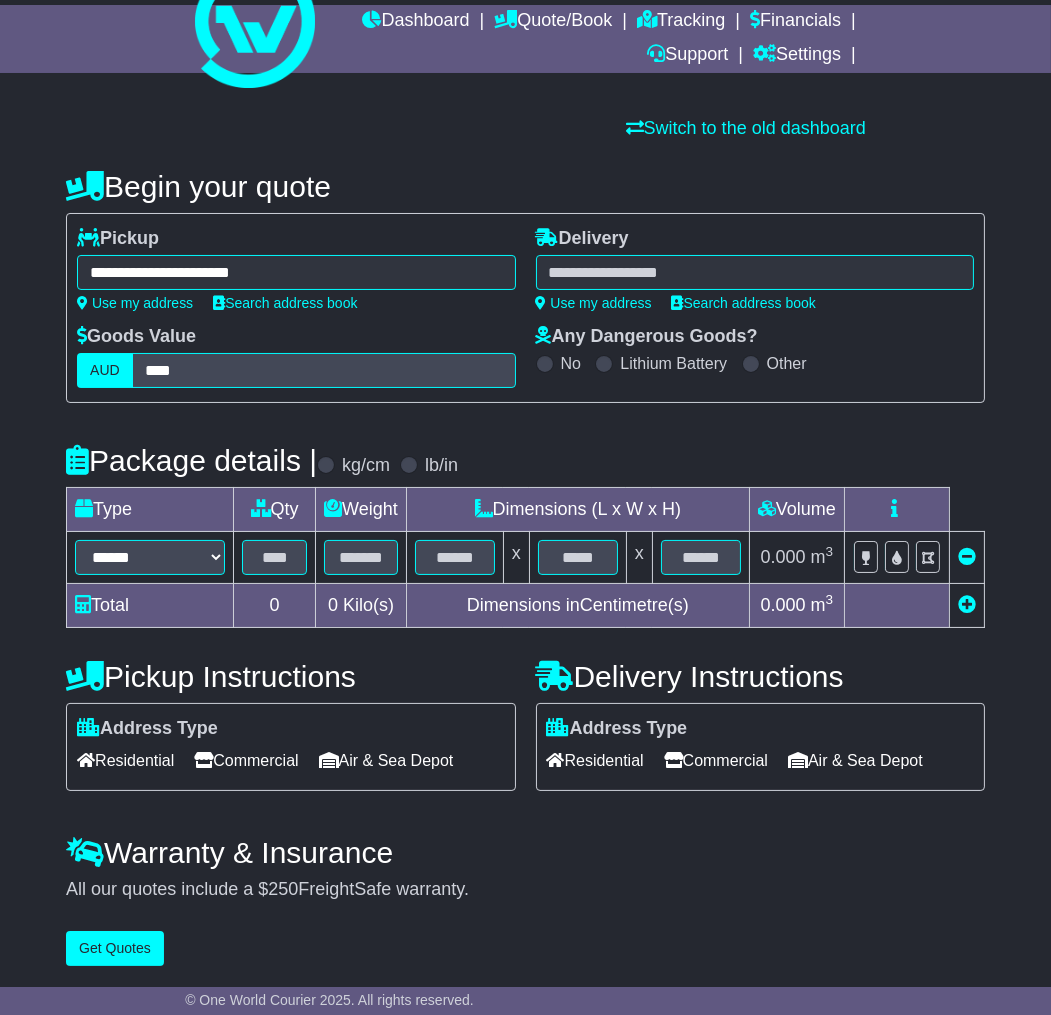 click on "Package details |
kg/cm
lb/in" at bounding box center [525, 460] 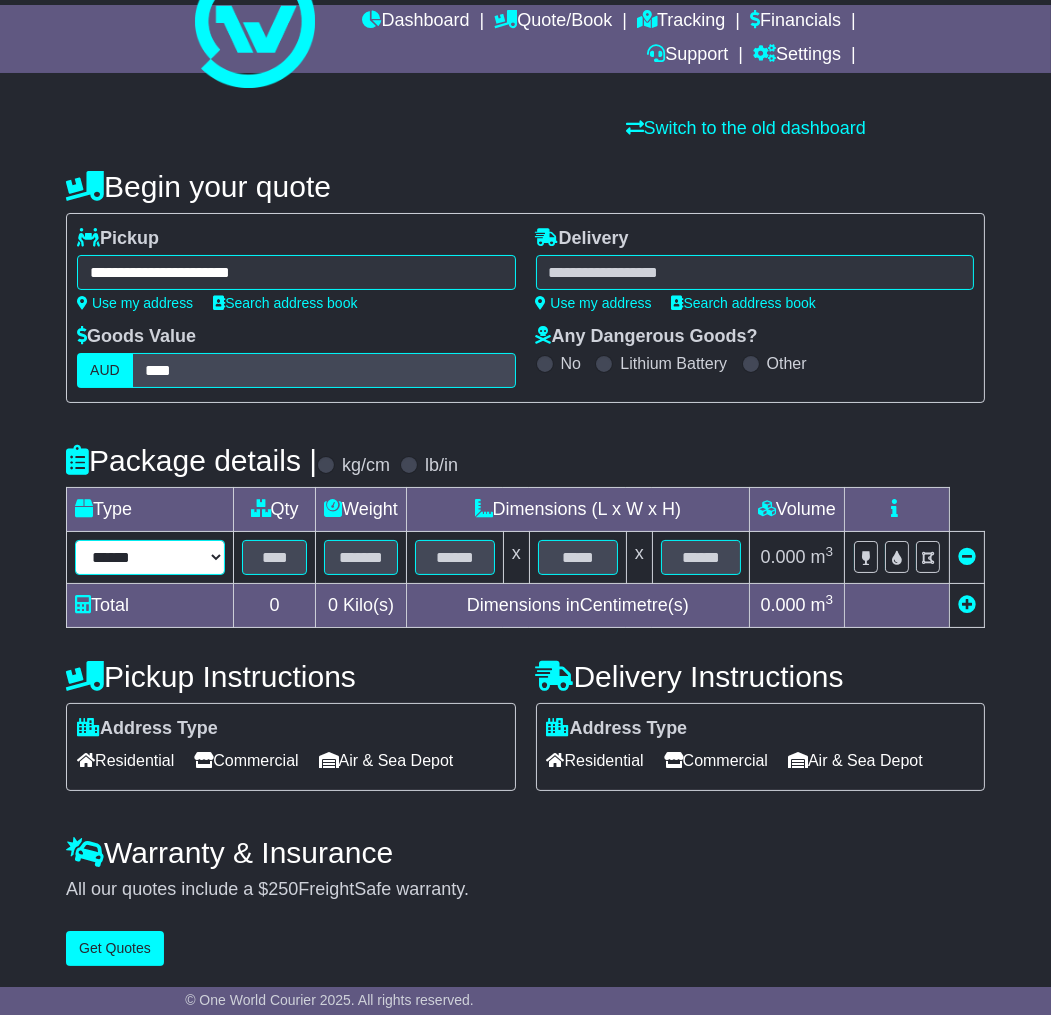 click on "****** ****** *** ******** ***** **** **** ****** *** *******" at bounding box center [150, 557] 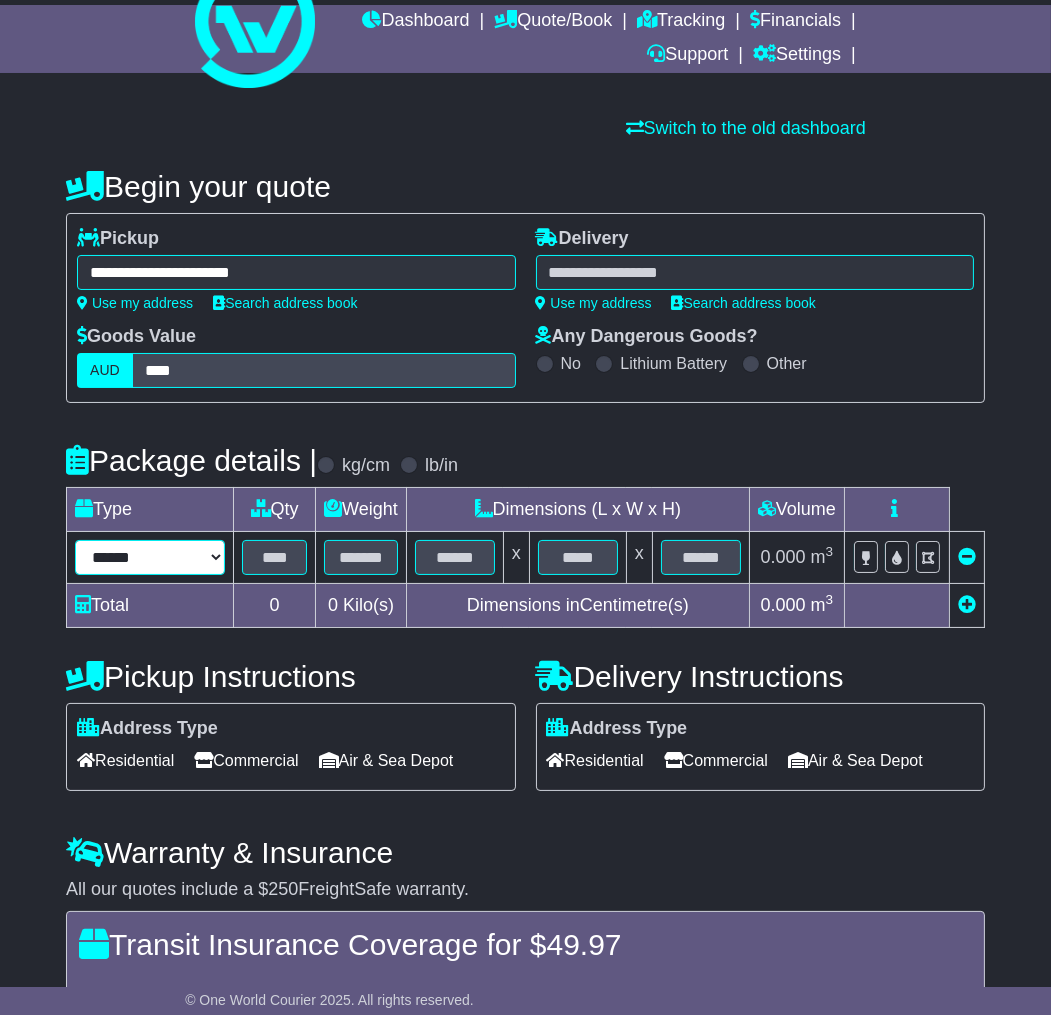 select on "*****" 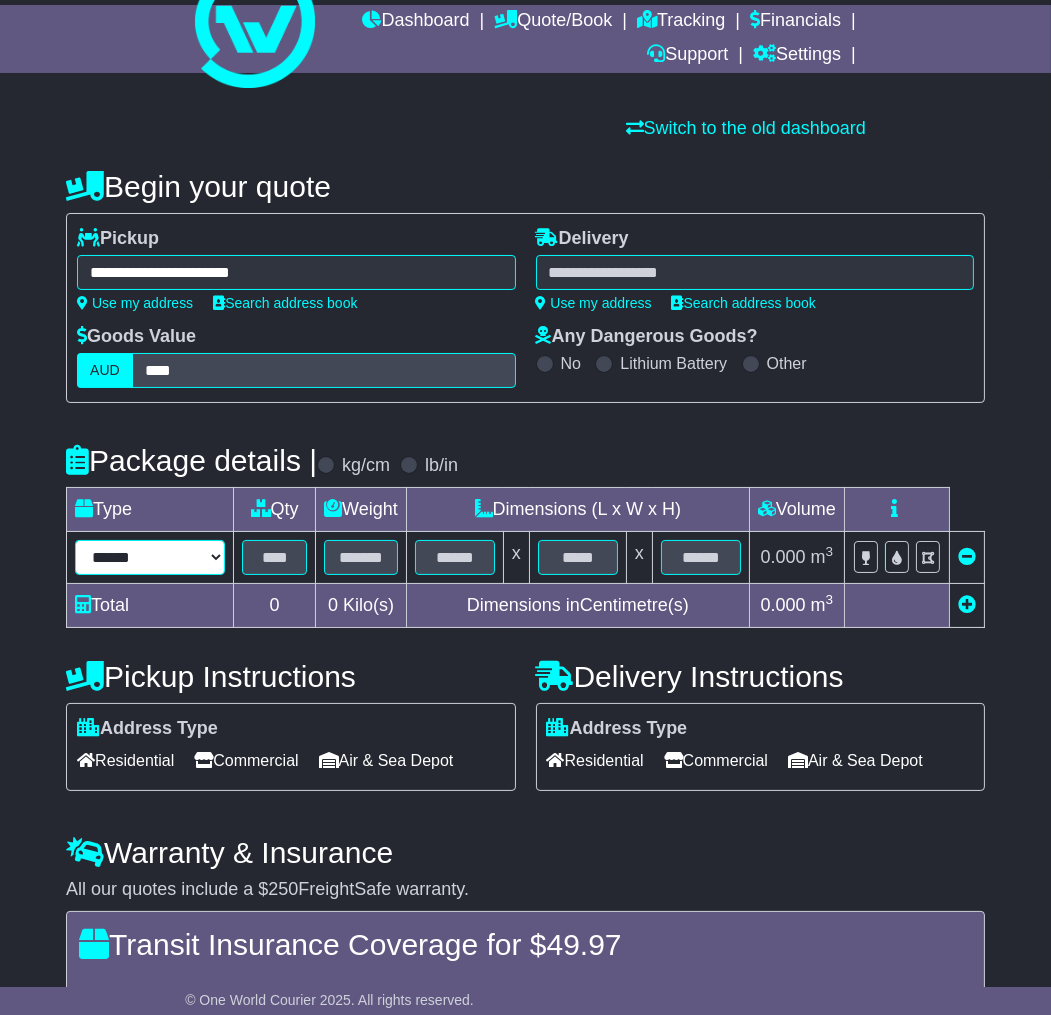click on "****** ****** *** ******** ***** **** **** ****** *** *******" at bounding box center (150, 557) 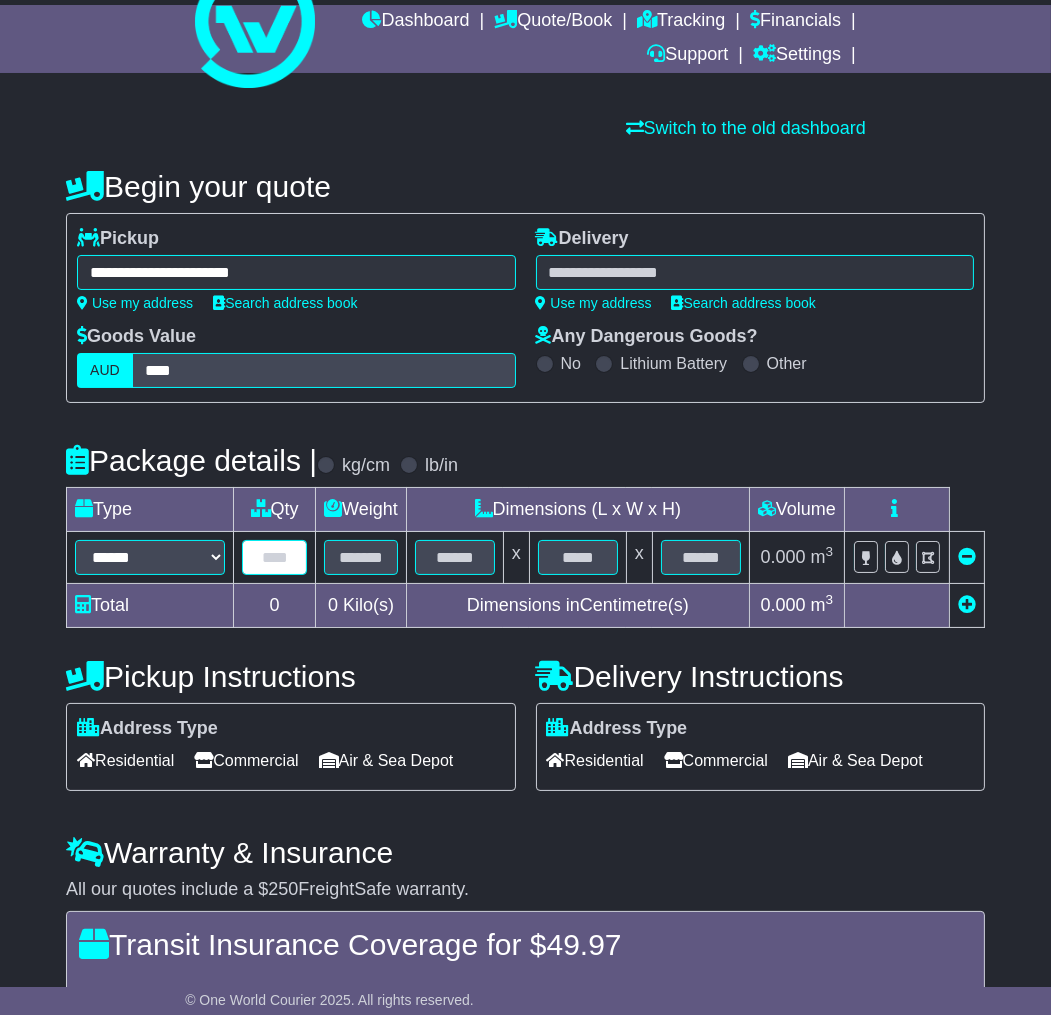 click at bounding box center [274, 557] 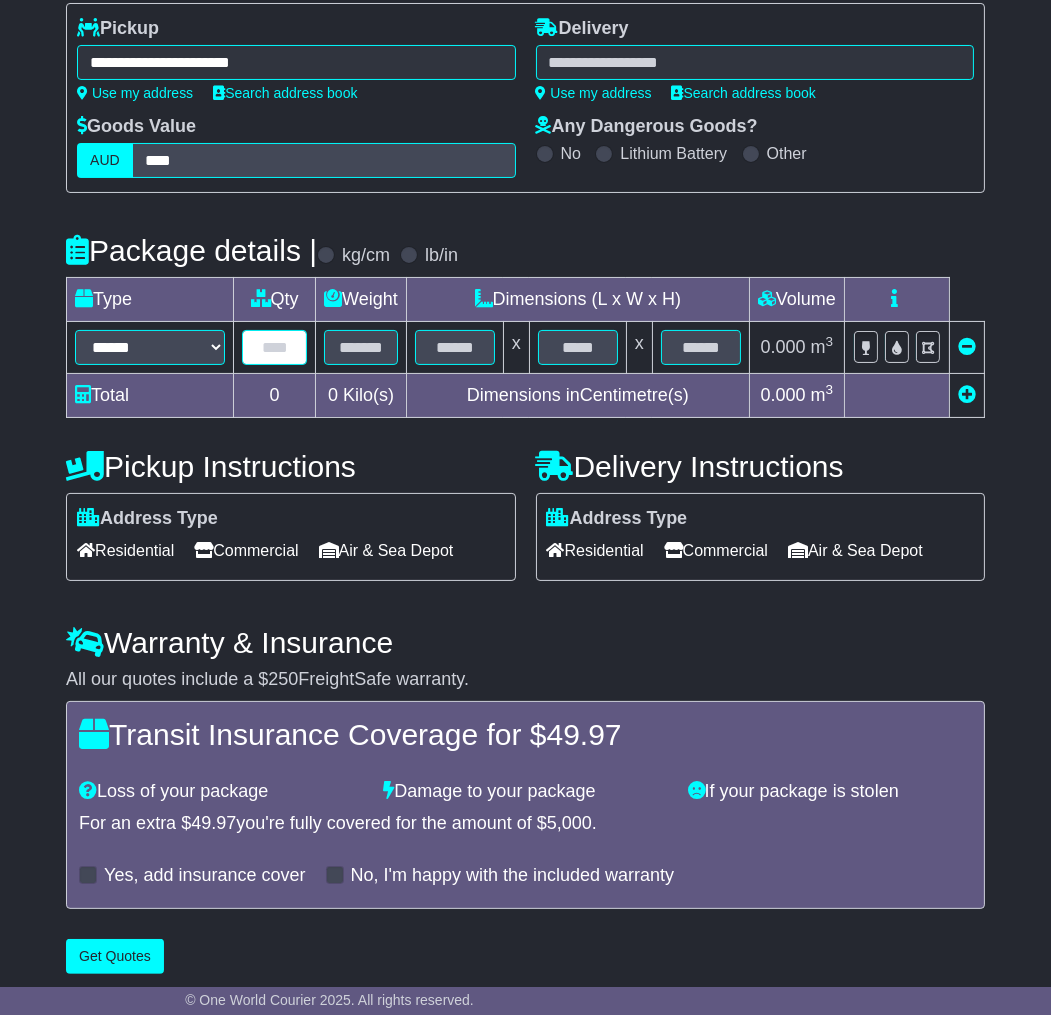 scroll, scrollTop: 294, scrollLeft: 0, axis: vertical 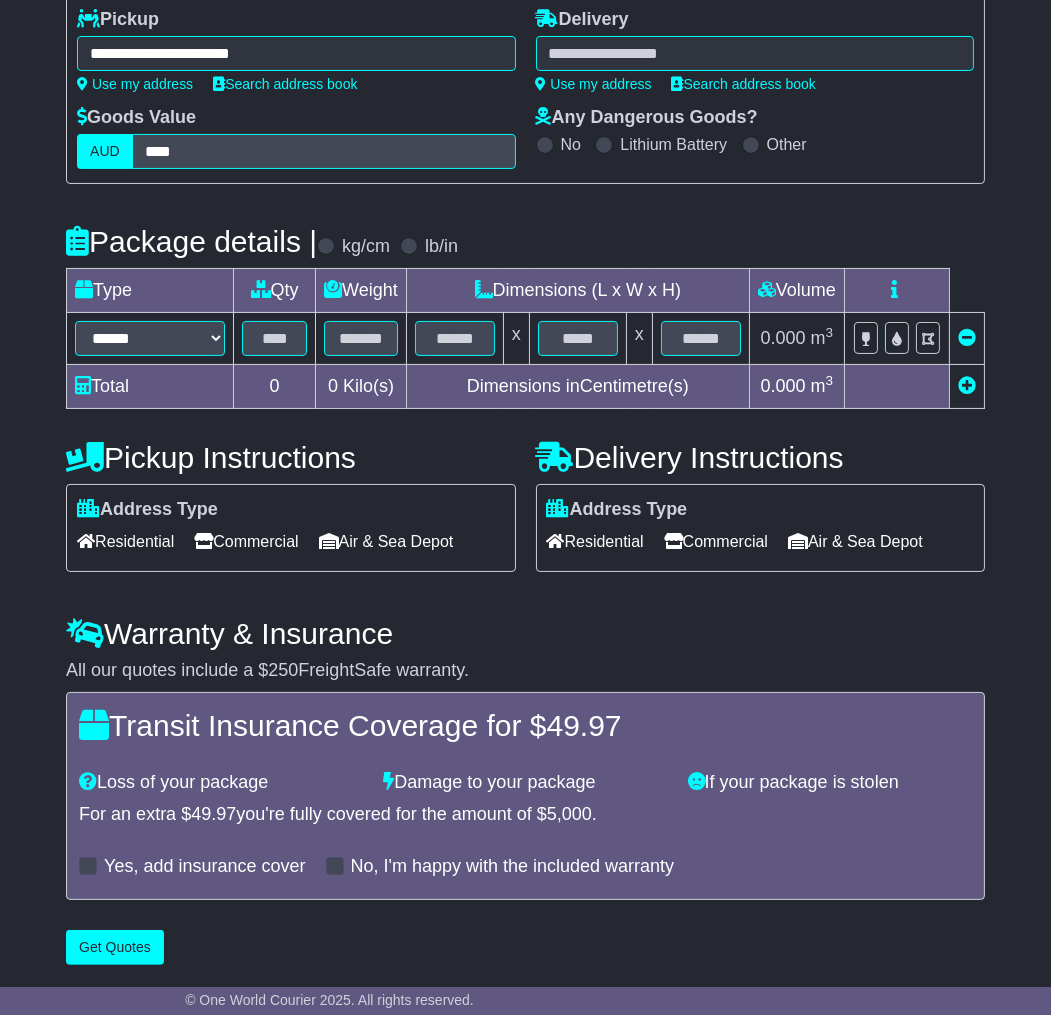 click at bounding box center [88, 781] 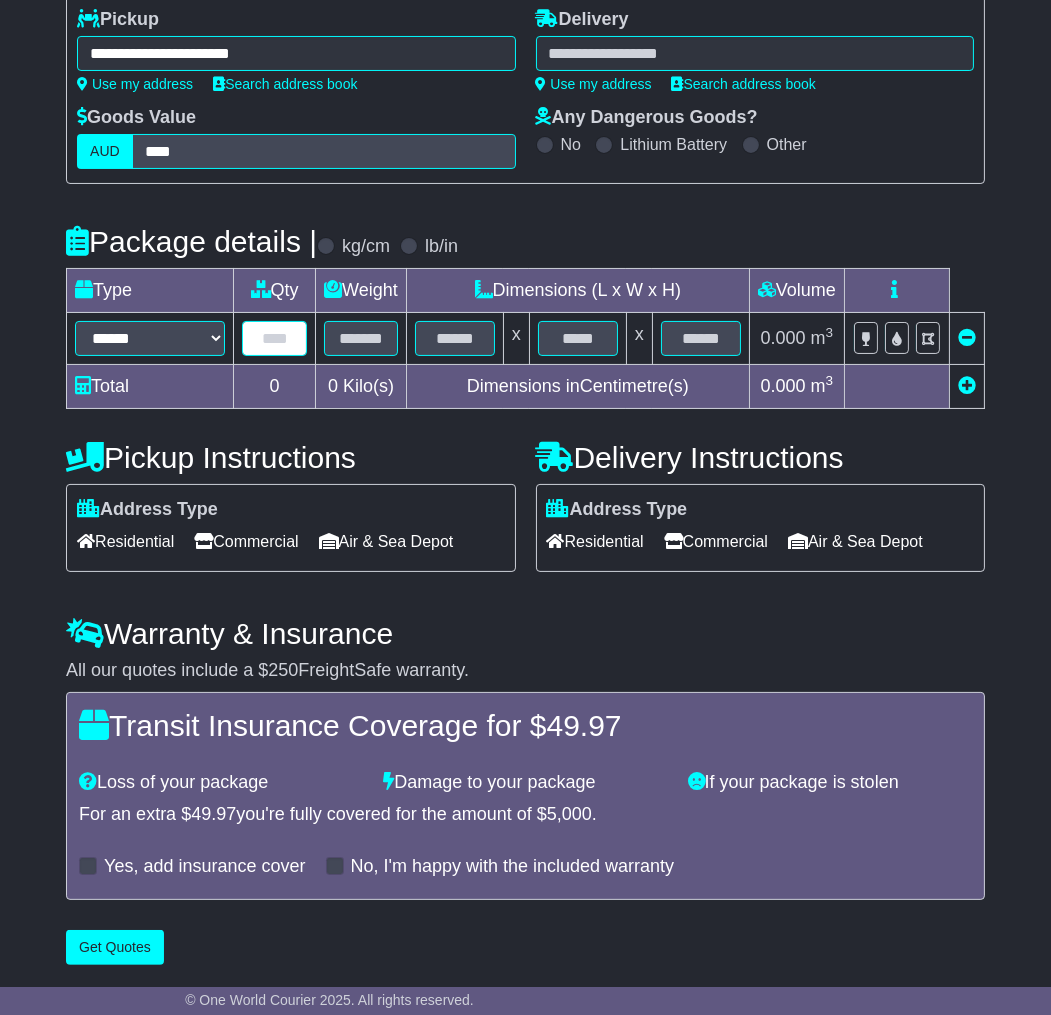 click at bounding box center [274, 338] 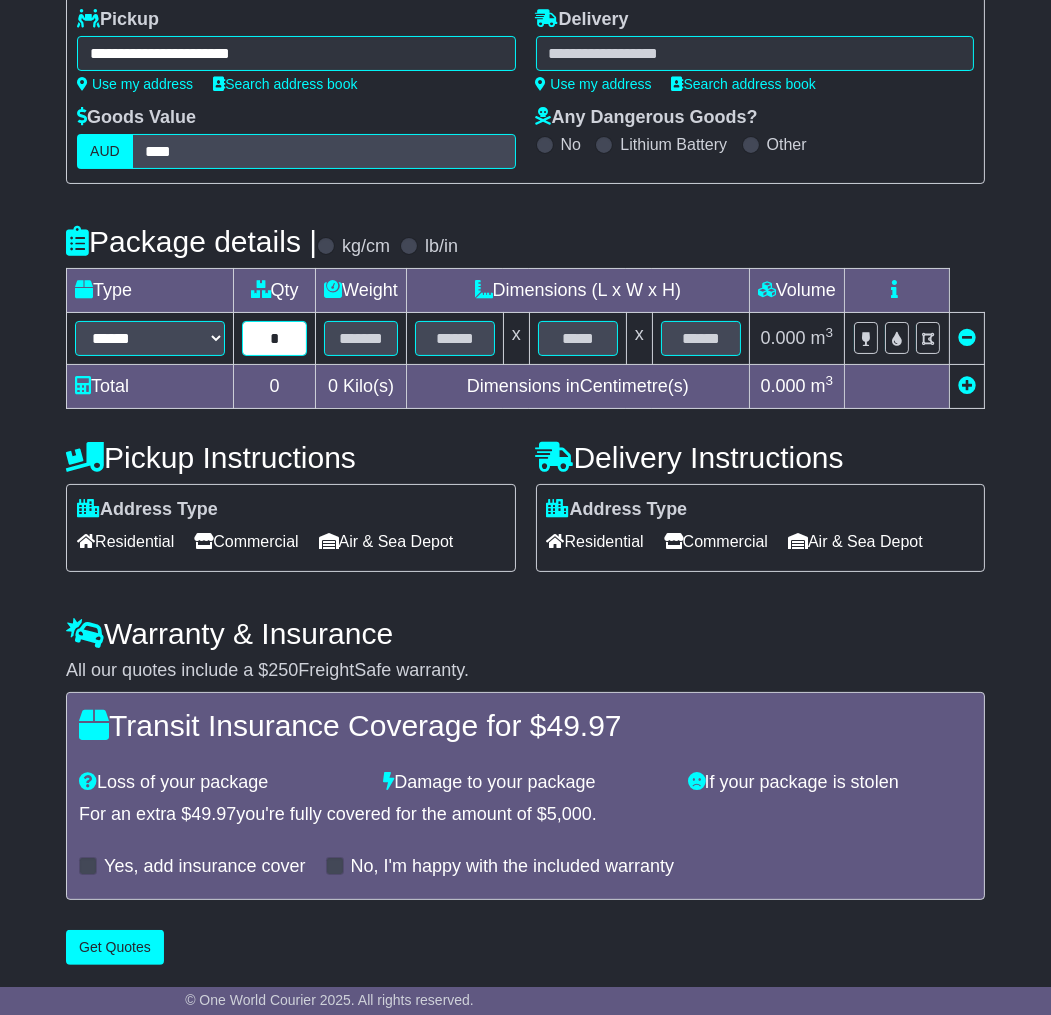 type on "*" 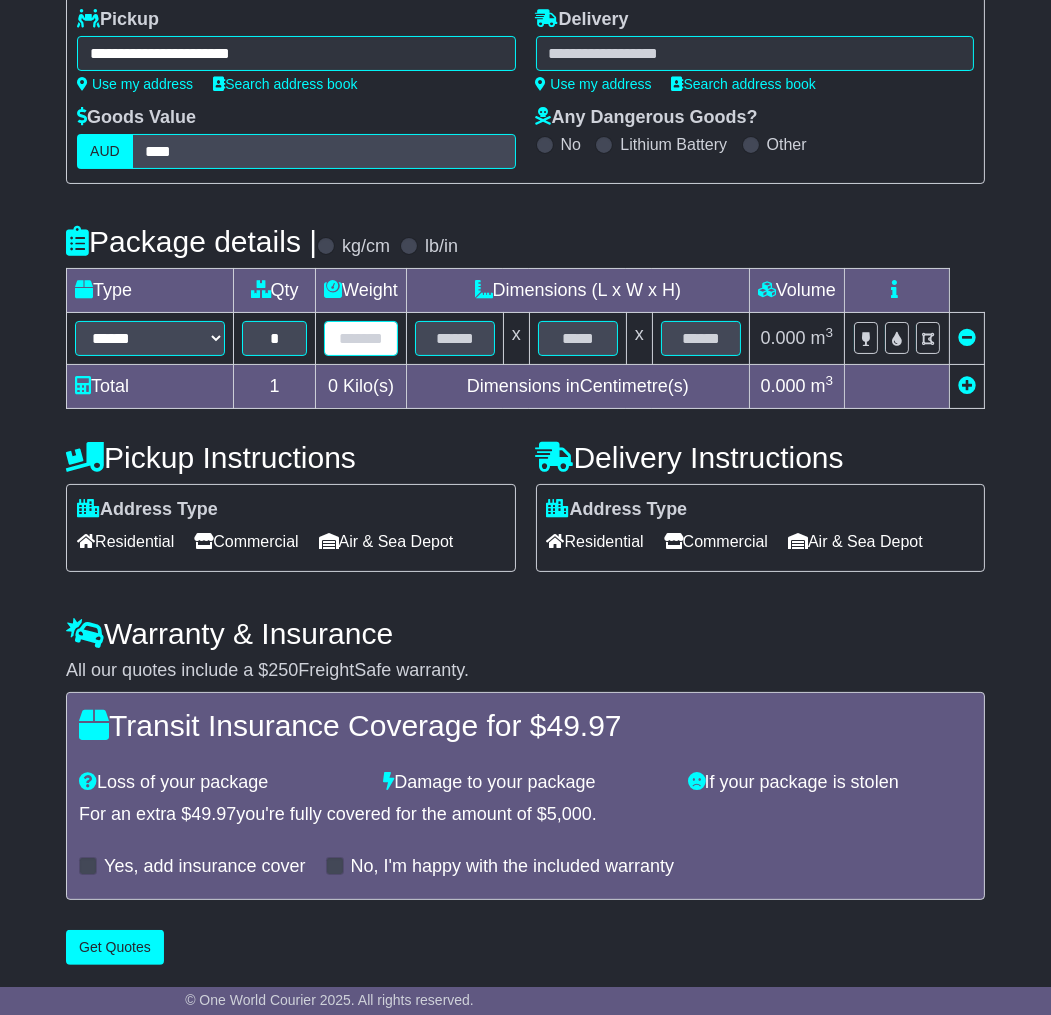 click at bounding box center (361, 338) 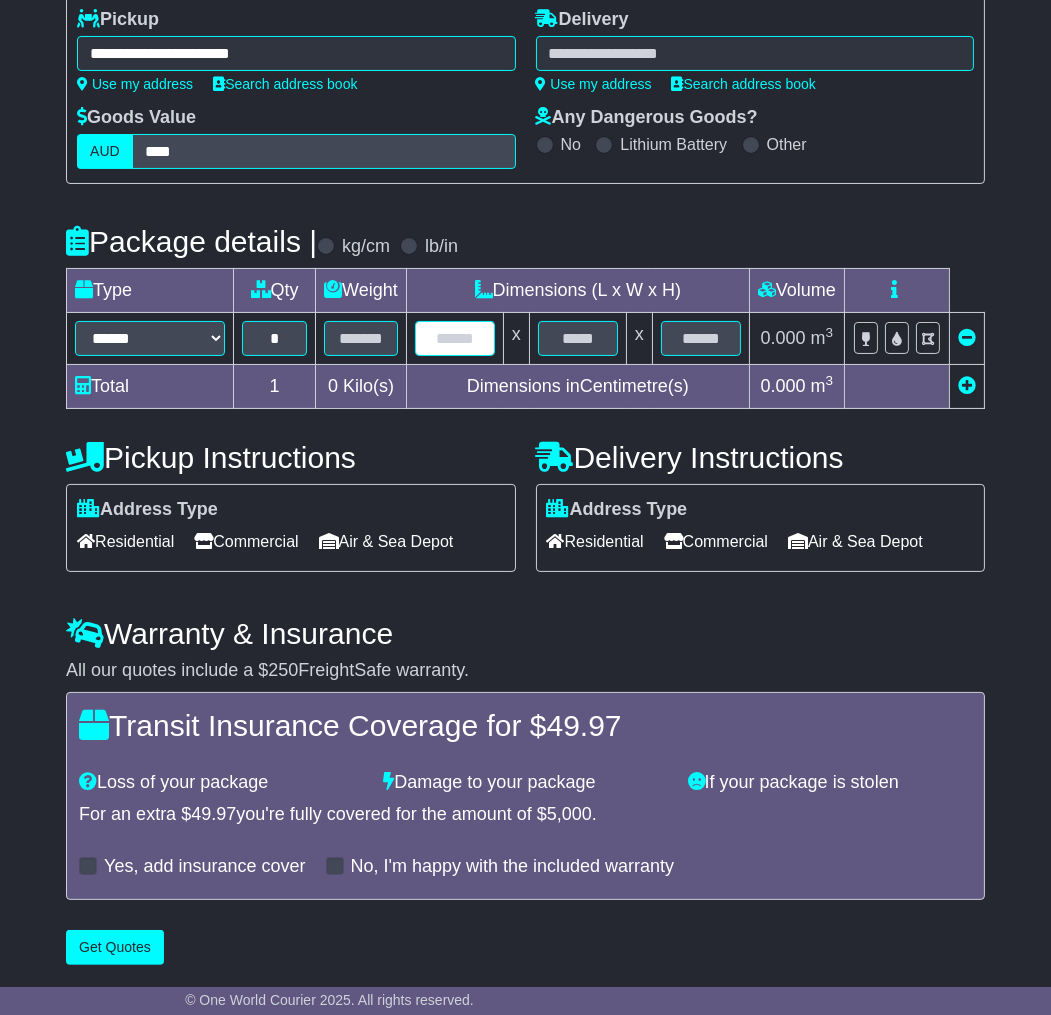 click at bounding box center [455, 338] 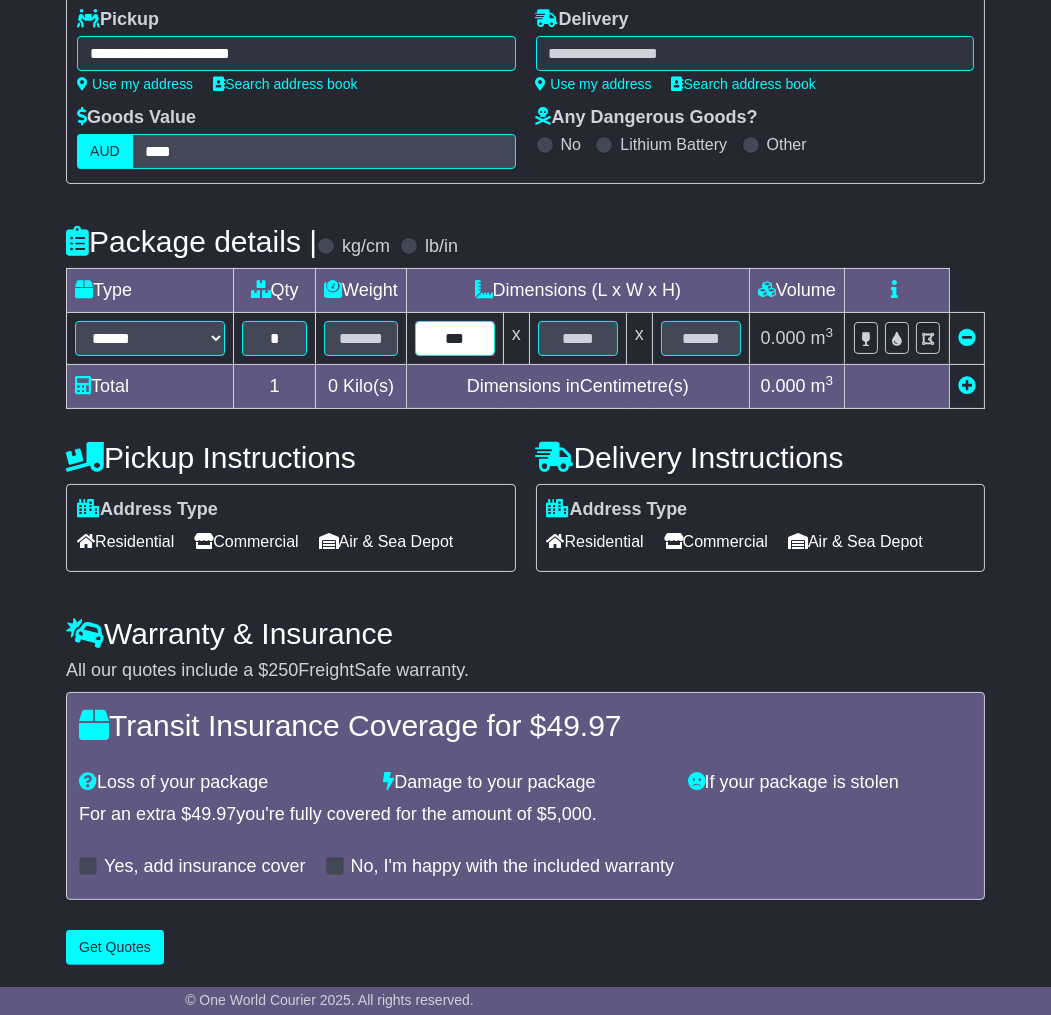 type on "***" 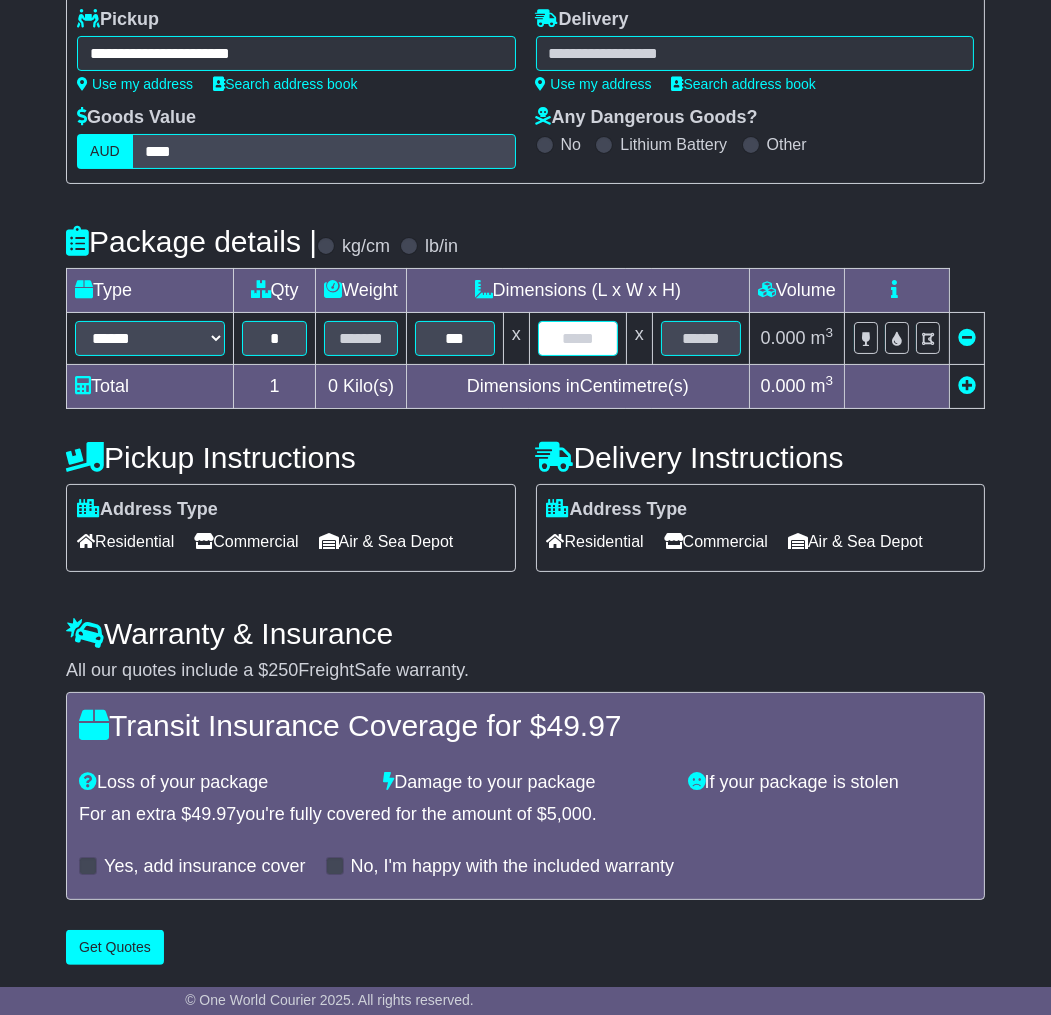 click at bounding box center [578, 338] 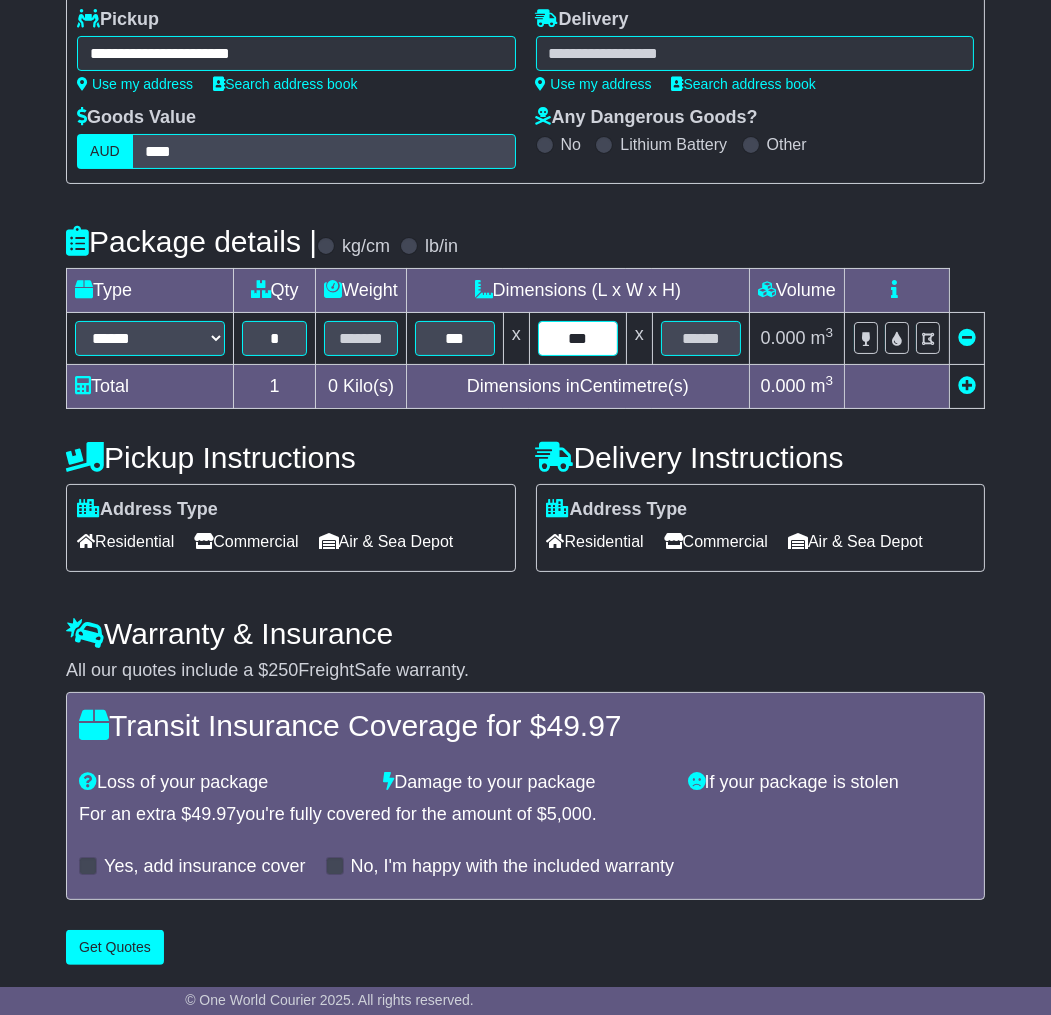 type on "***" 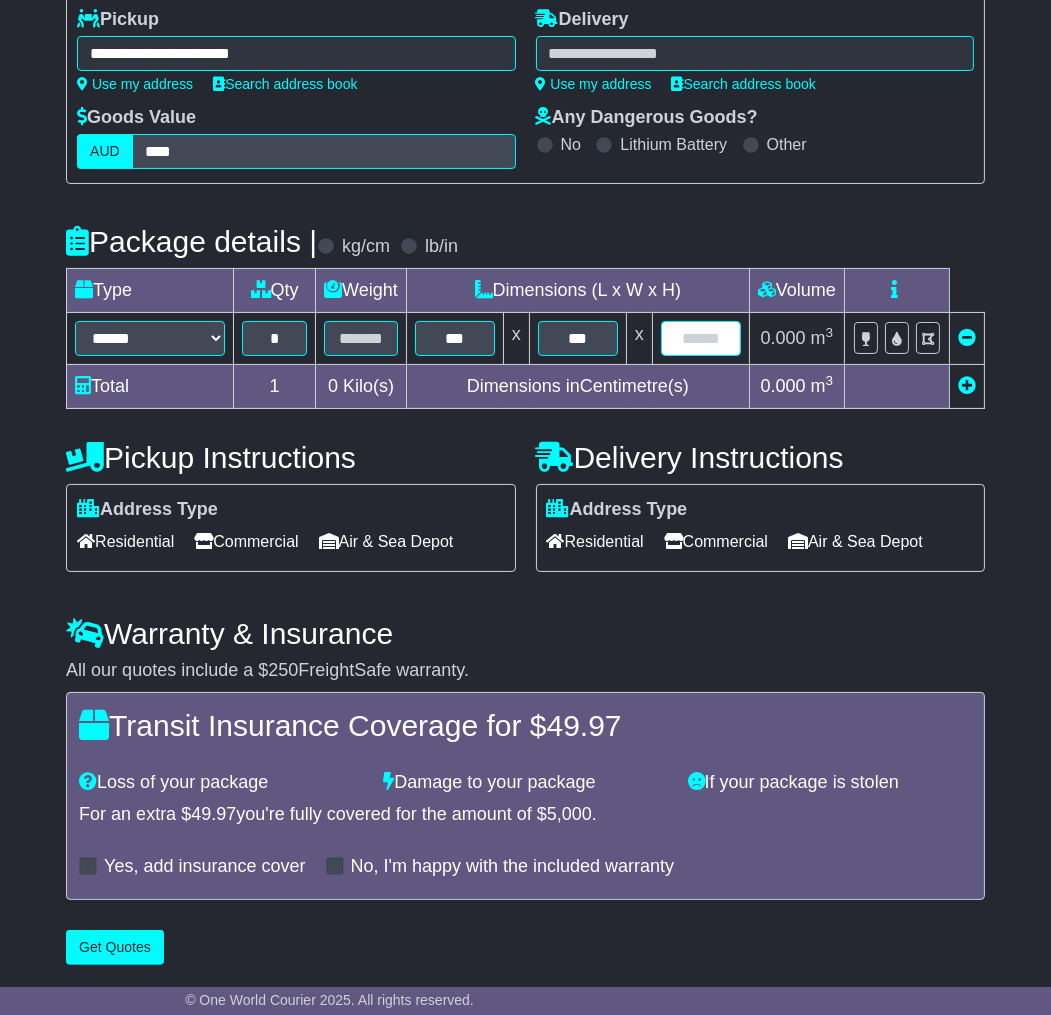 click at bounding box center [701, 338] 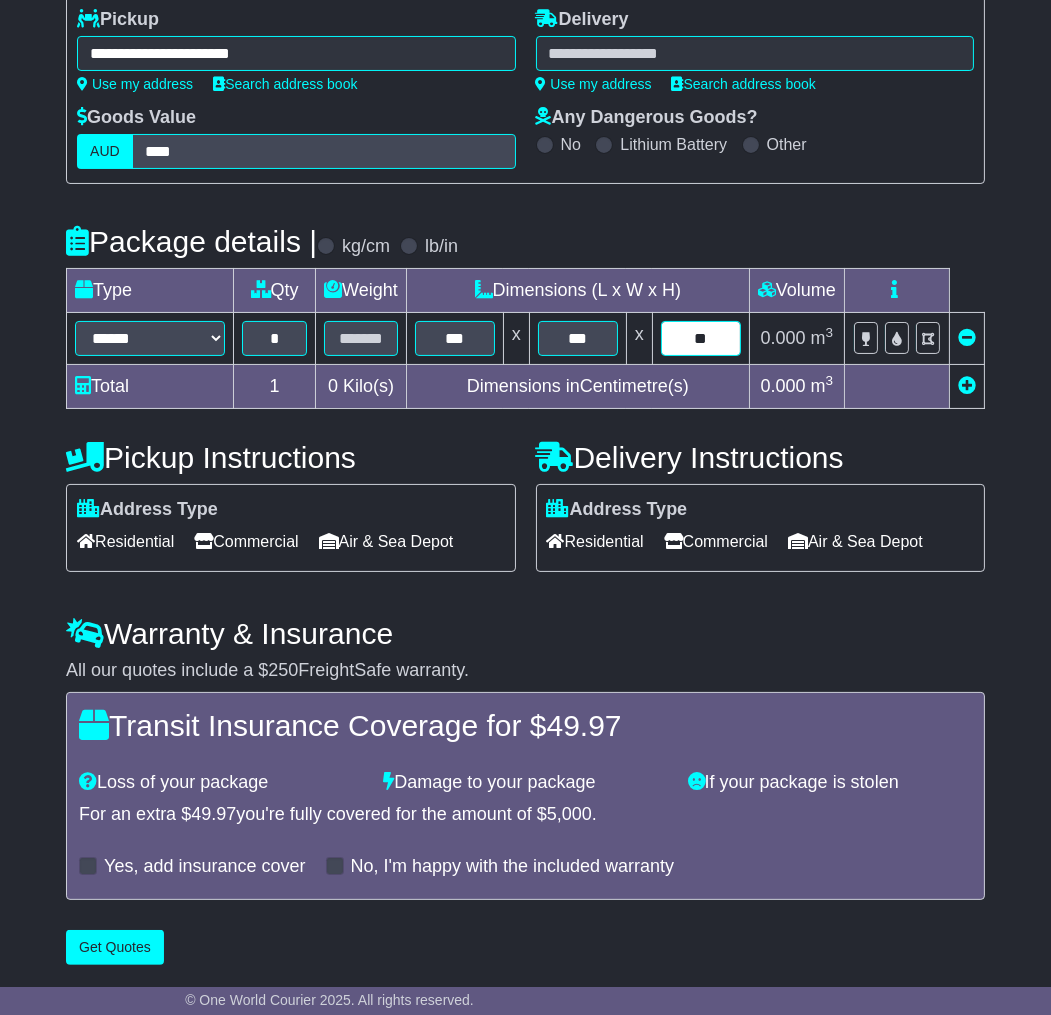 type on "*" 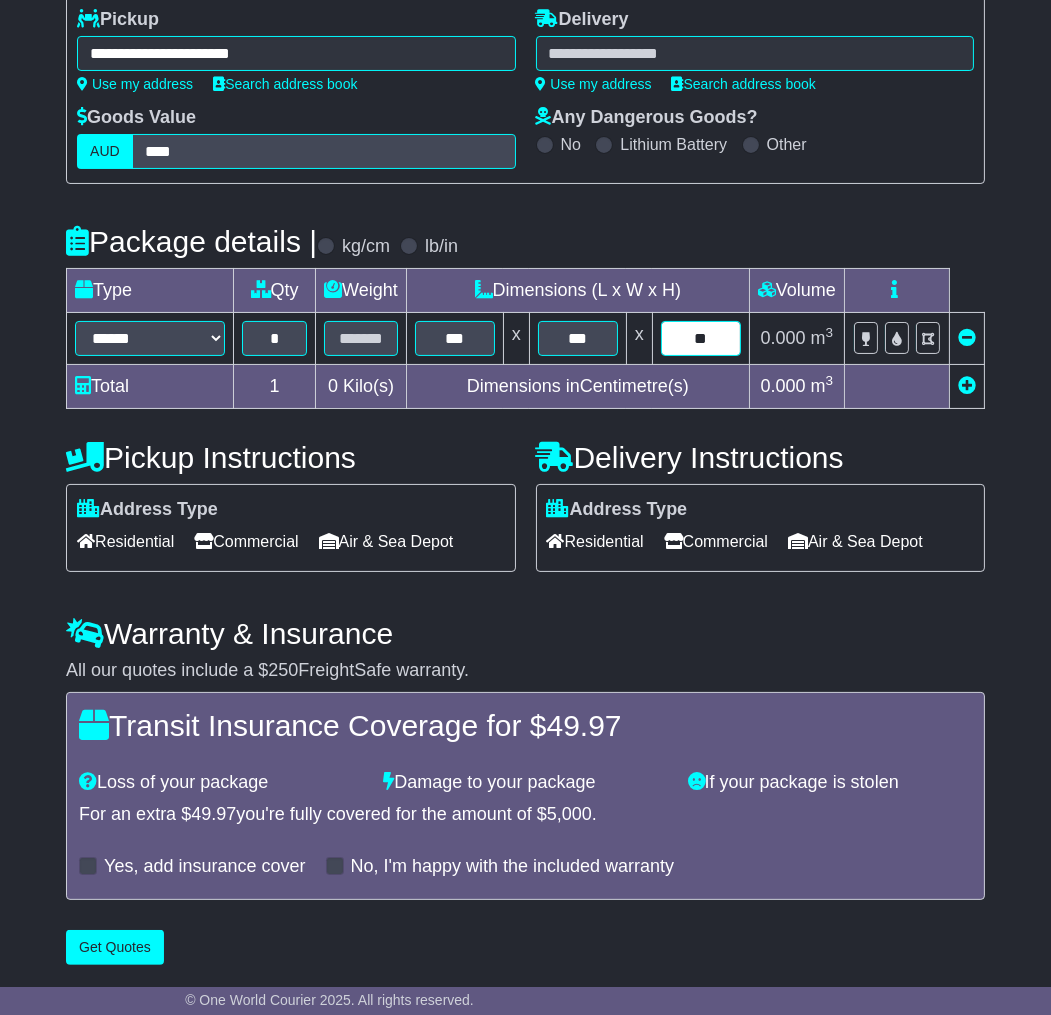 type on "**" 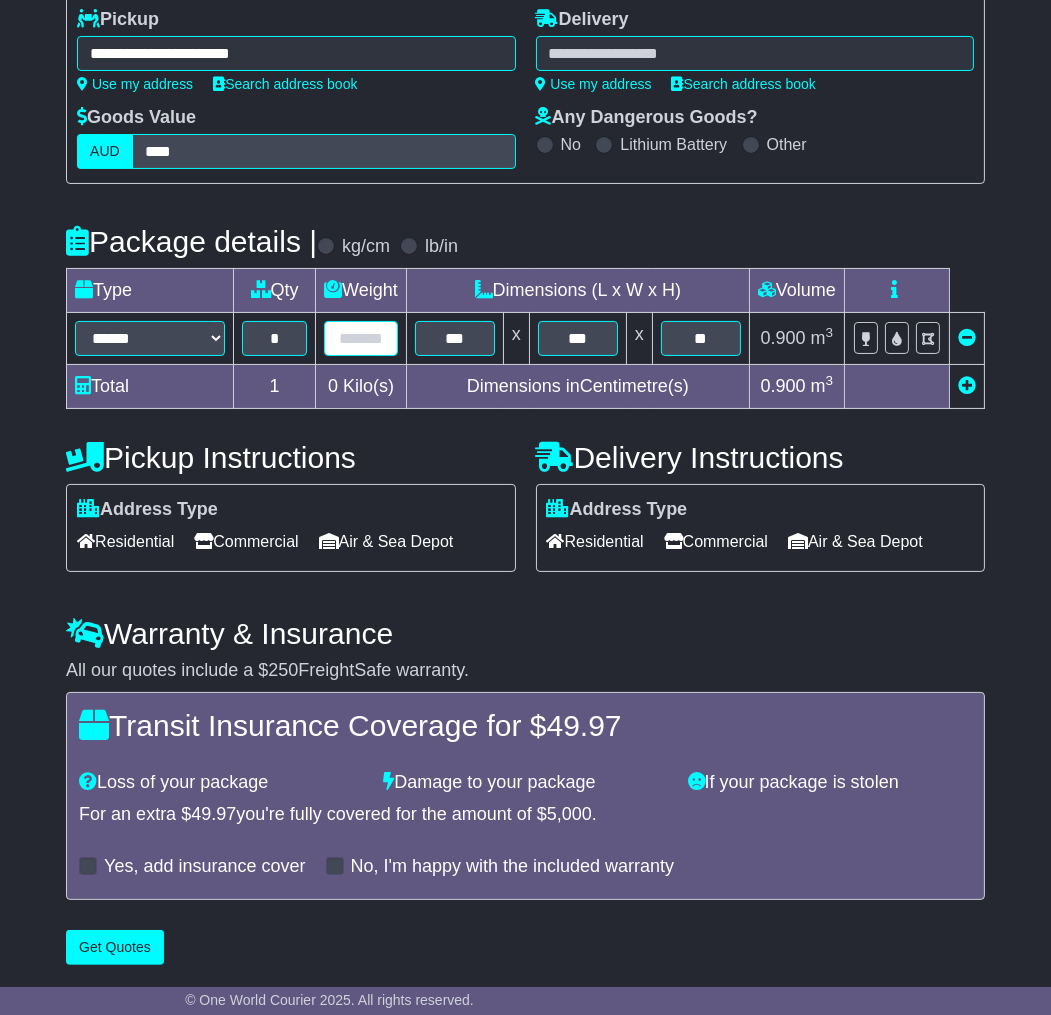 click at bounding box center [361, 338] 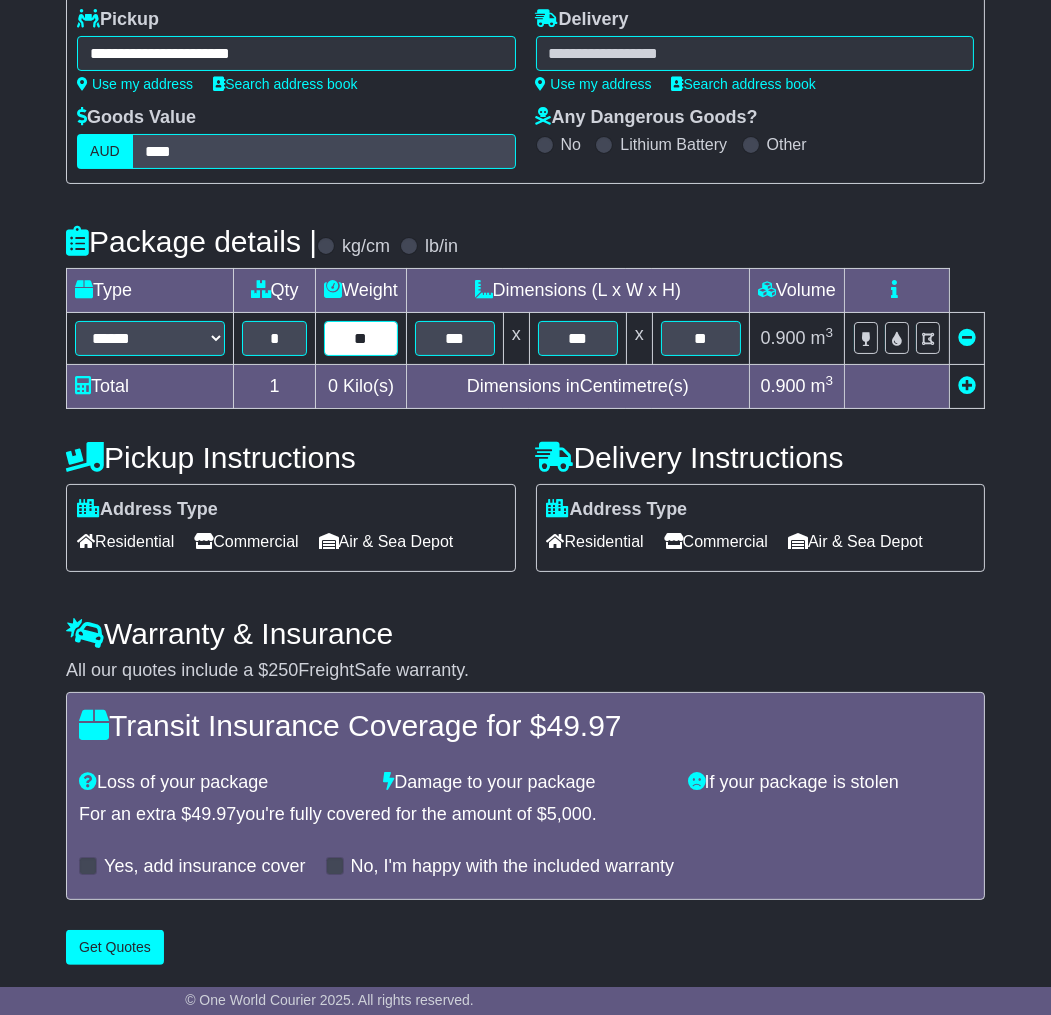 type on "**" 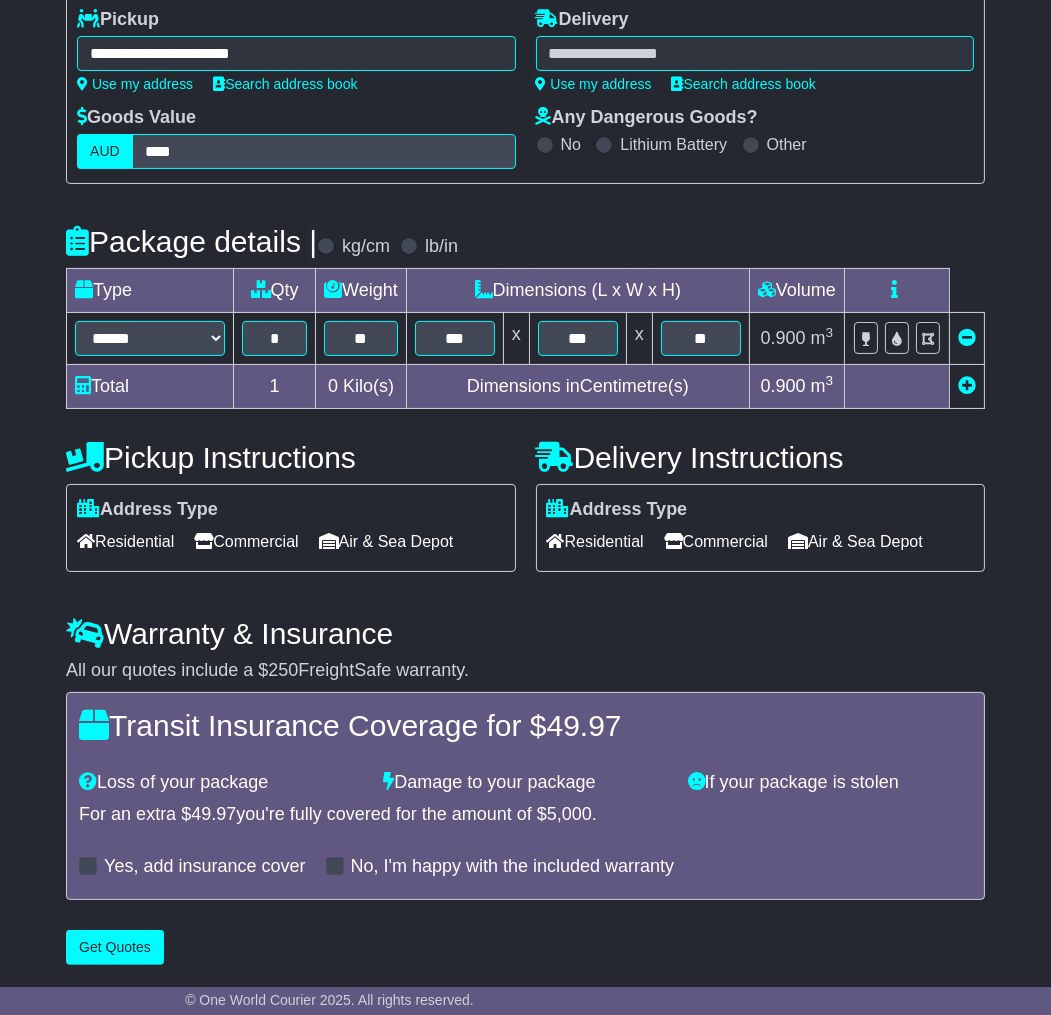 click on "**********" at bounding box center (296, 53) 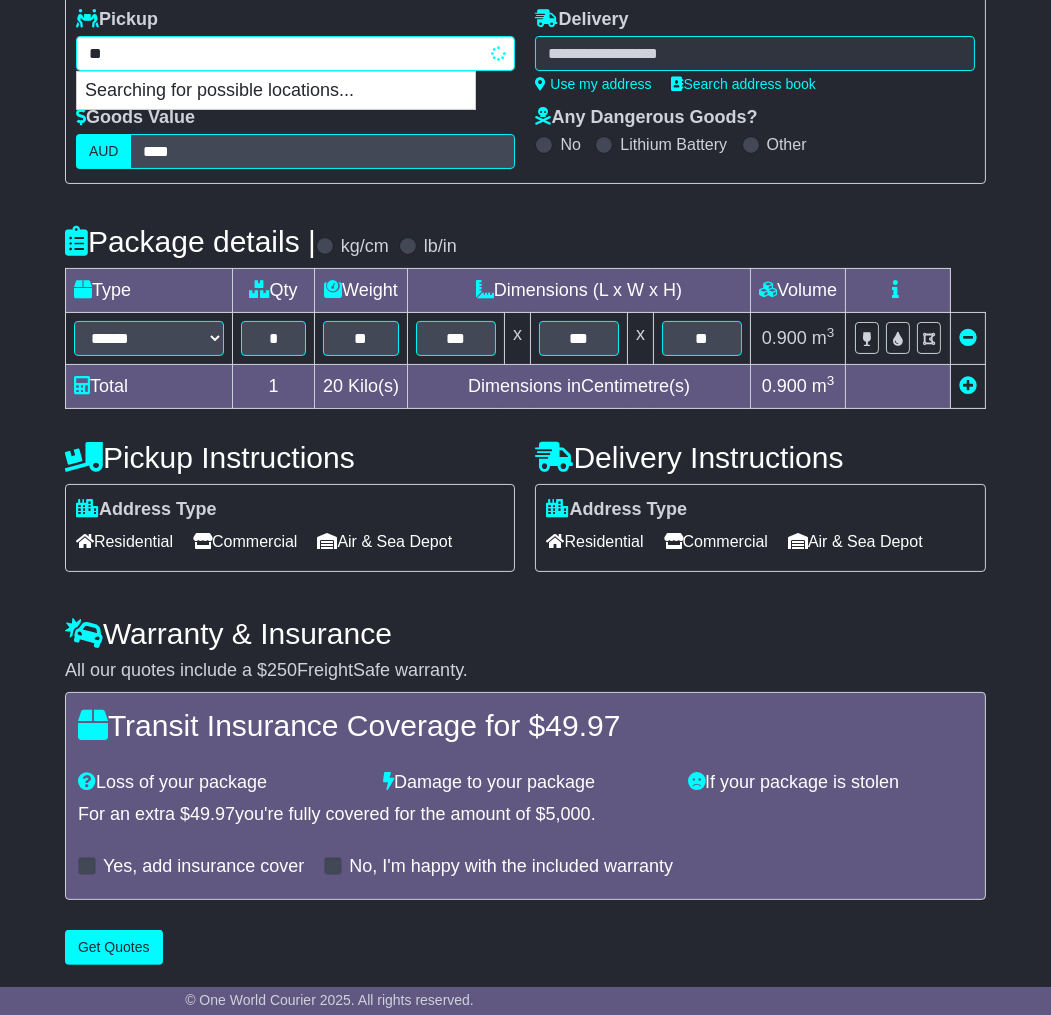 type on "*" 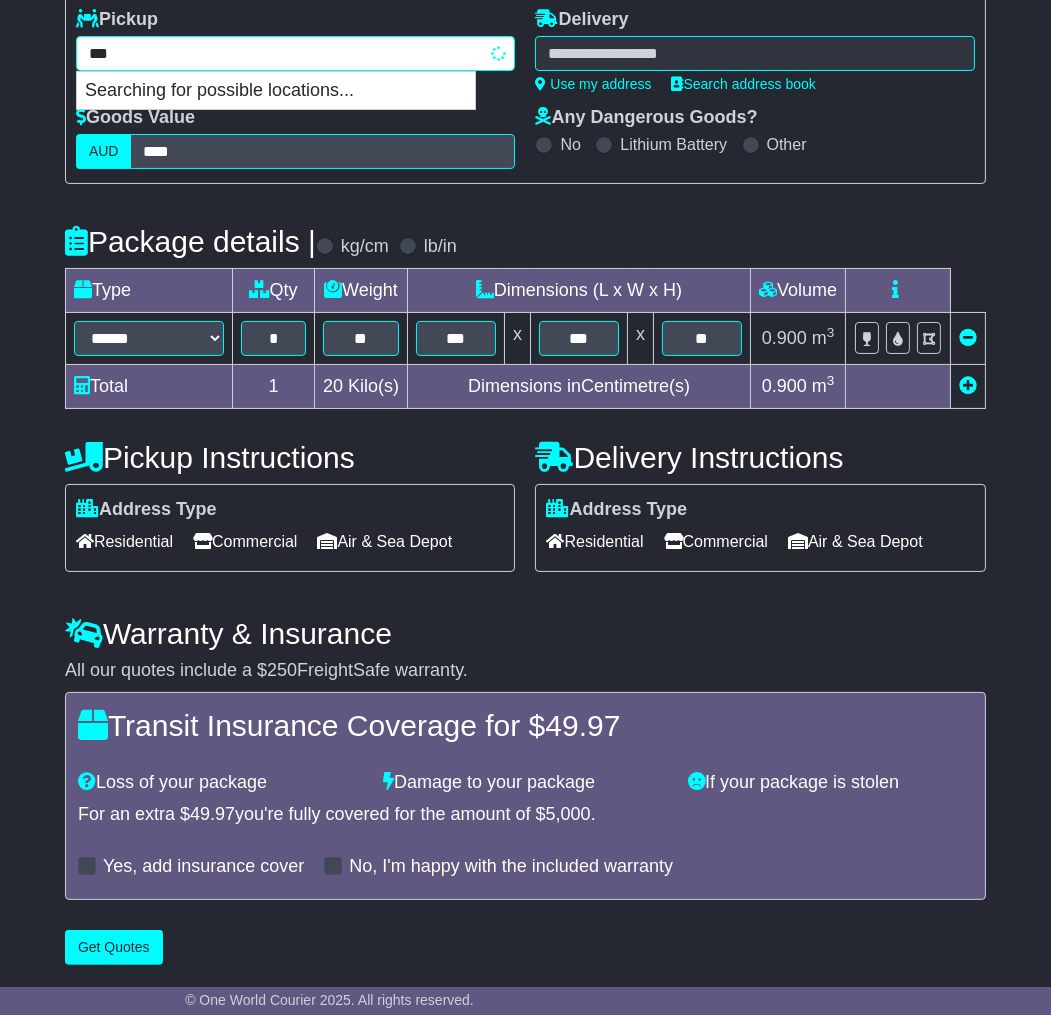 type on "****" 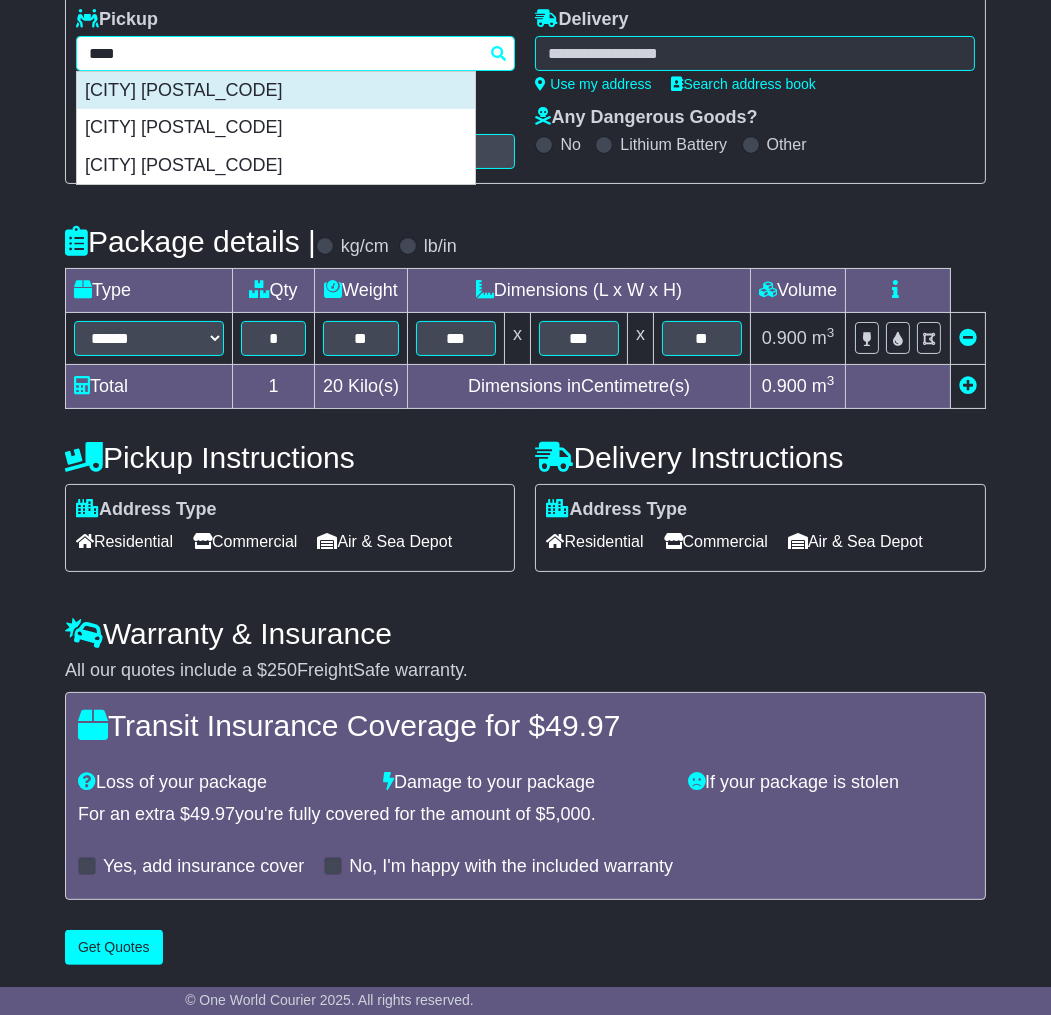 click on "[CITY] [POSTAL_CODE]" at bounding box center (276, 91) 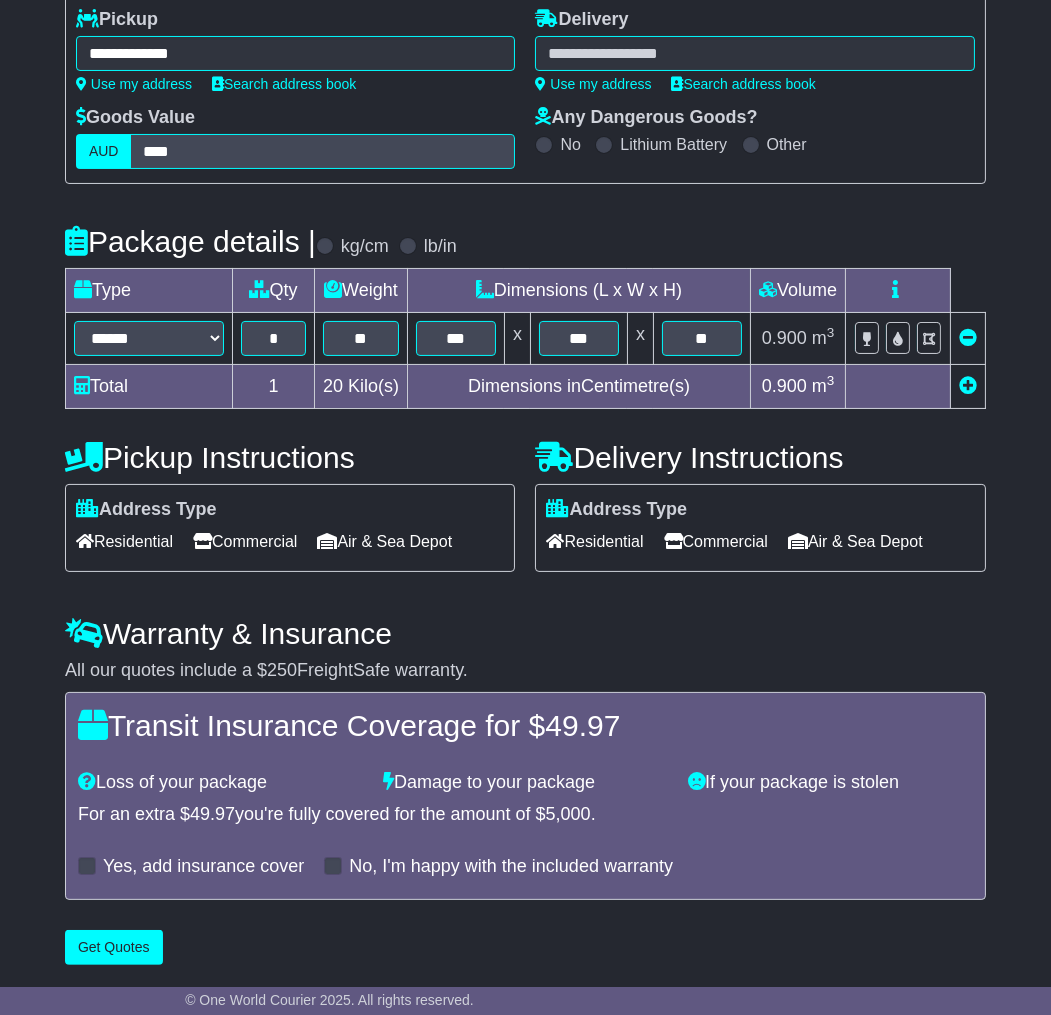 type on "**********" 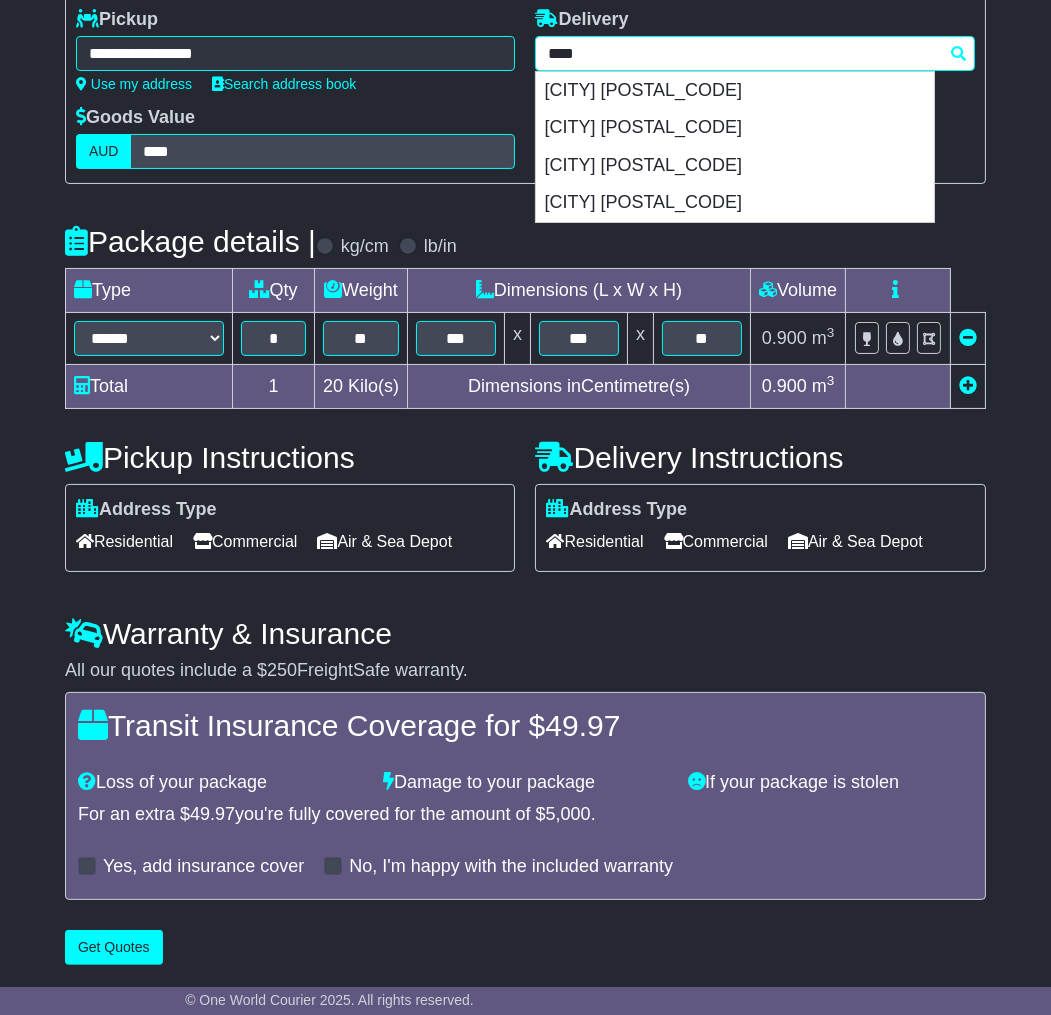 click on "**** [POSTAL_CODE] [CITY] [POSTAL_CODE] [CITY] [POSTAL_CODE] [CITY] [POSTAL_CODE] [CITY] [POSTAL_CODE] [CITY] [POSTAL_CODE]" at bounding box center (755, 53) 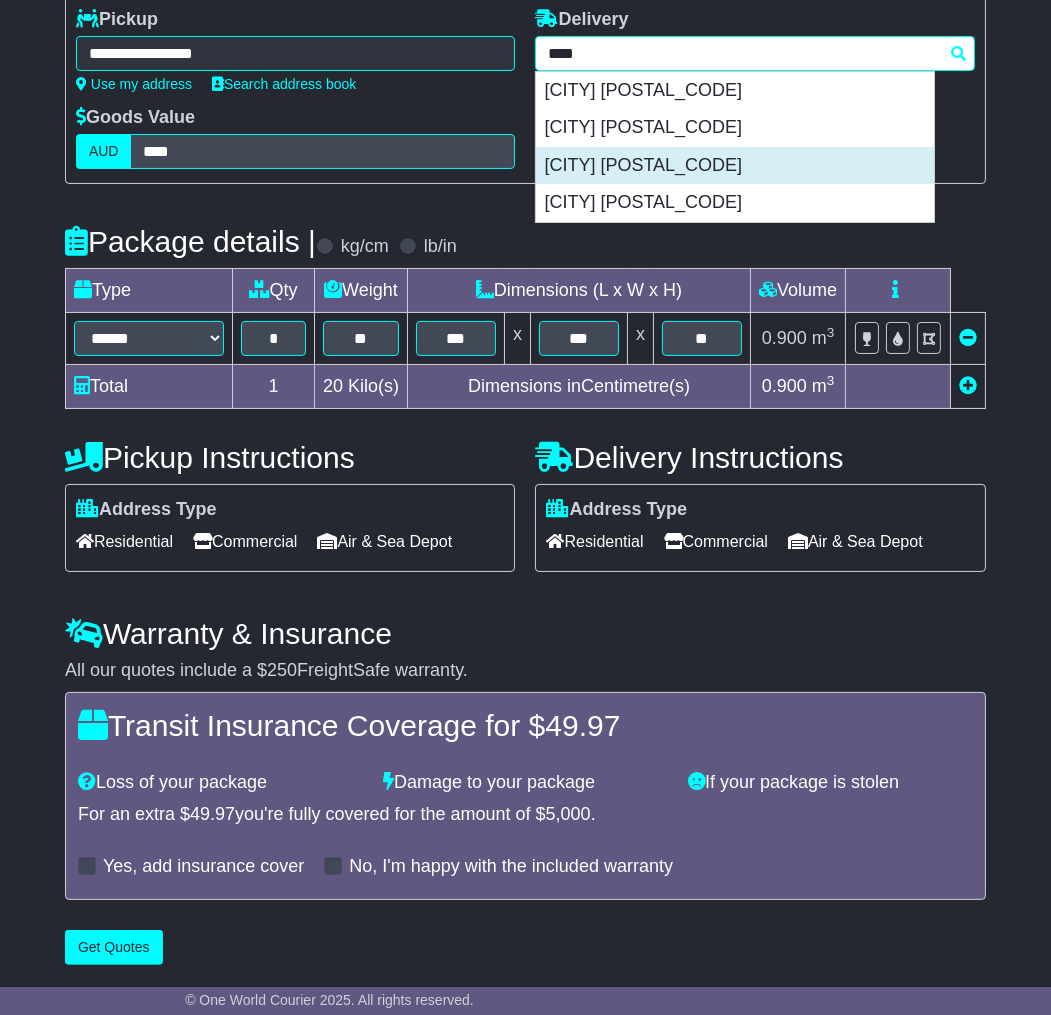 click on "[CITY] [POSTAL_CODE]" at bounding box center (735, 166) 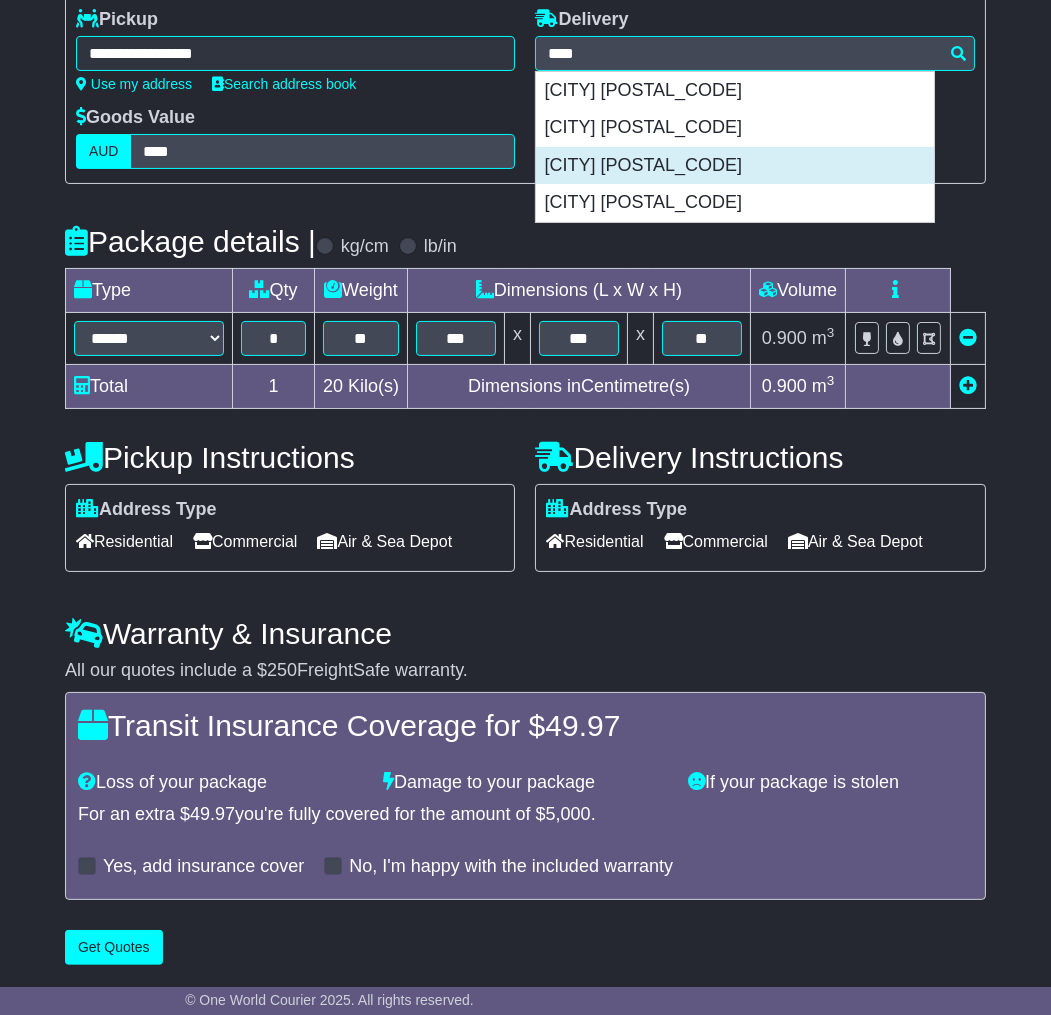 type on "**********" 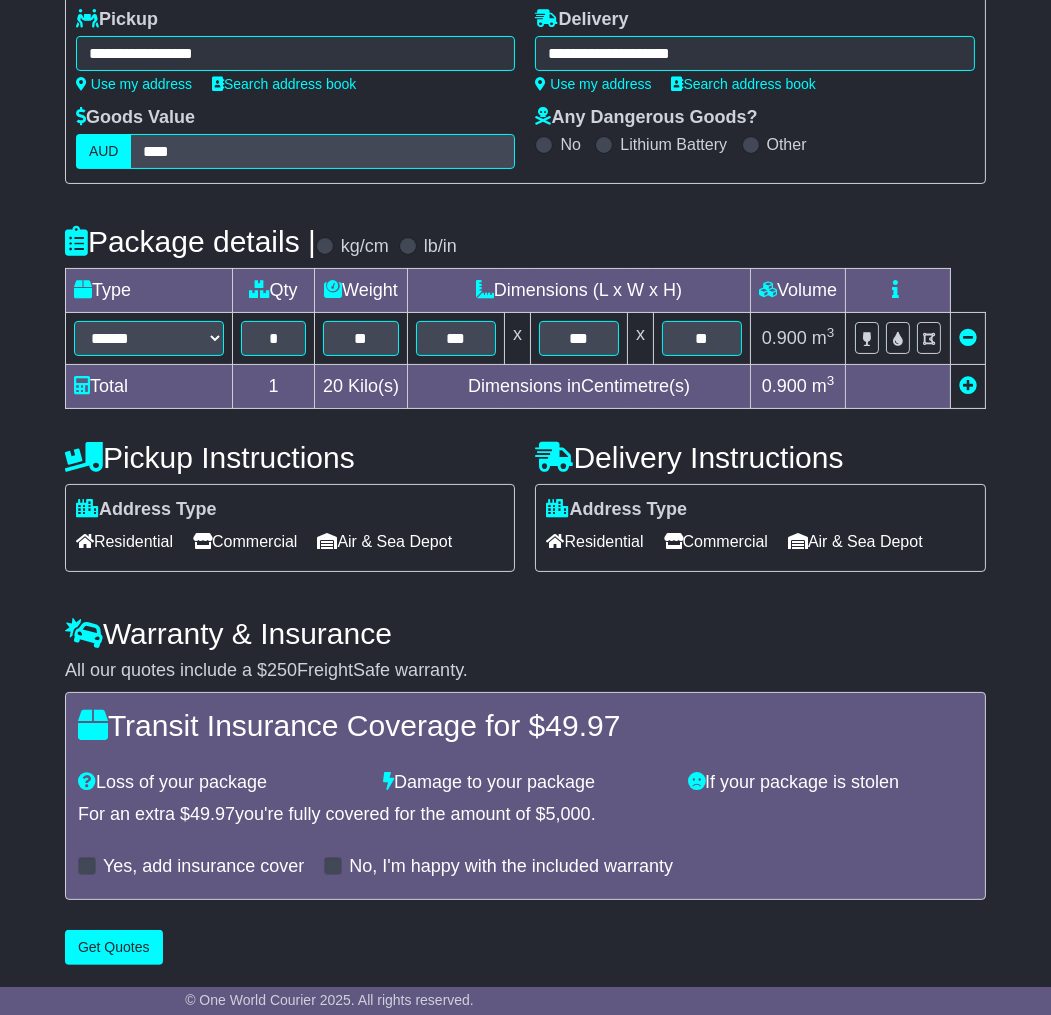 click on "Commercial" at bounding box center [245, 541] 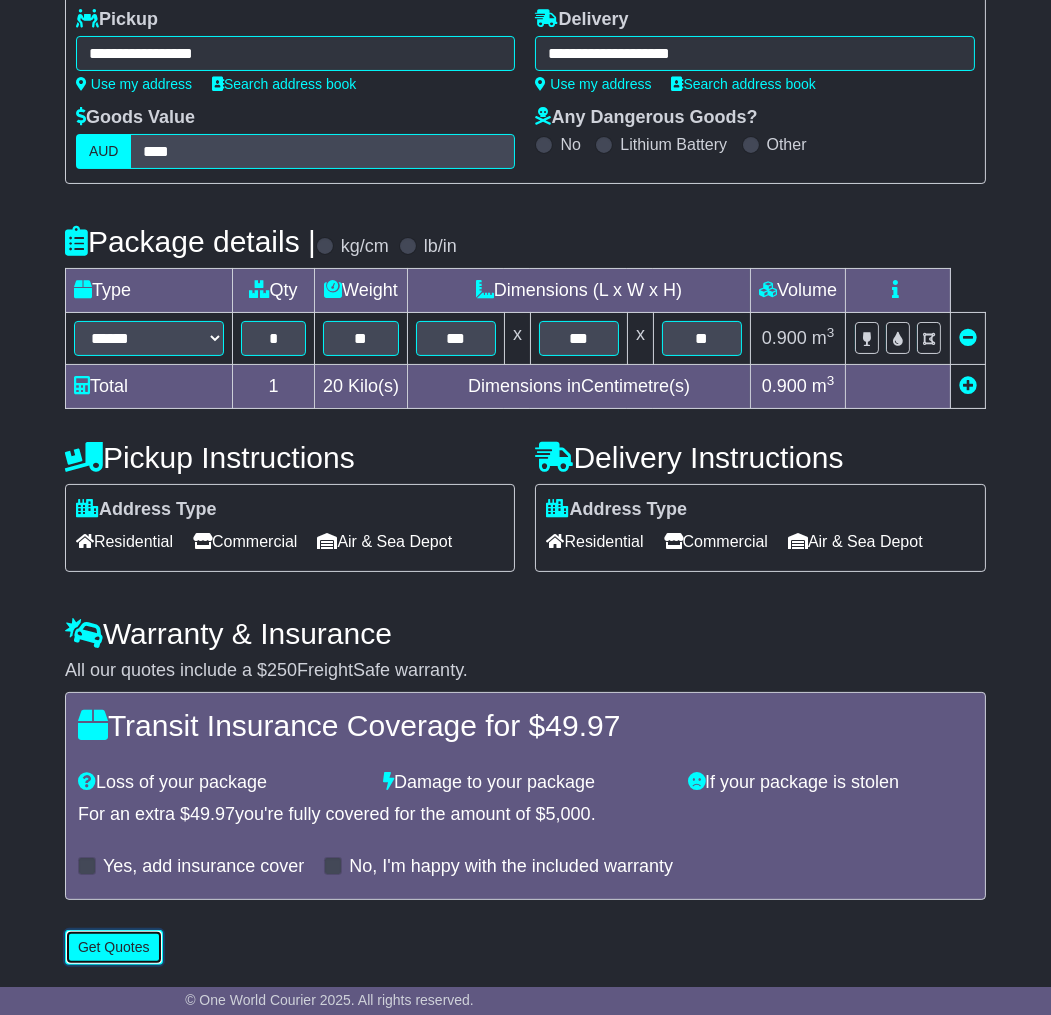 click on "Get Quotes" at bounding box center [114, 947] 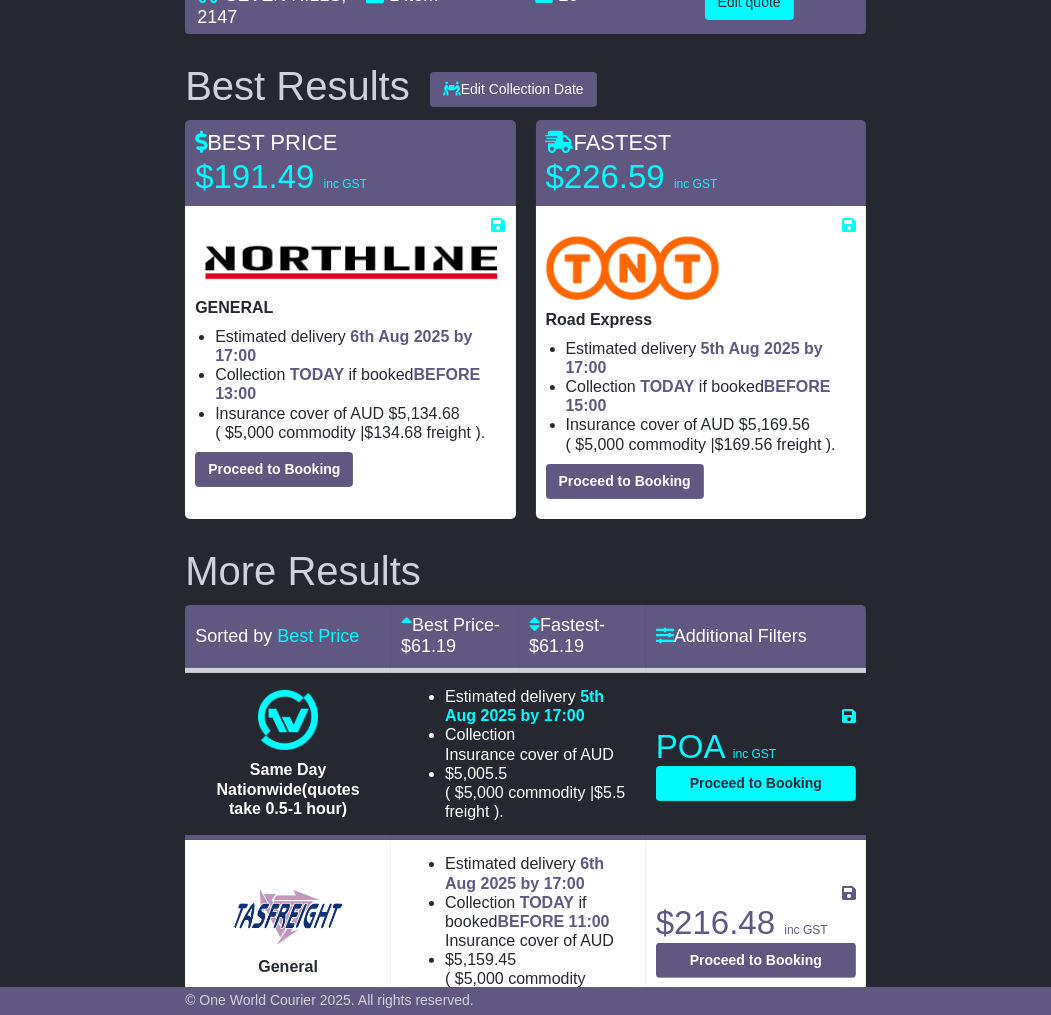scroll, scrollTop: 0, scrollLeft: 0, axis: both 